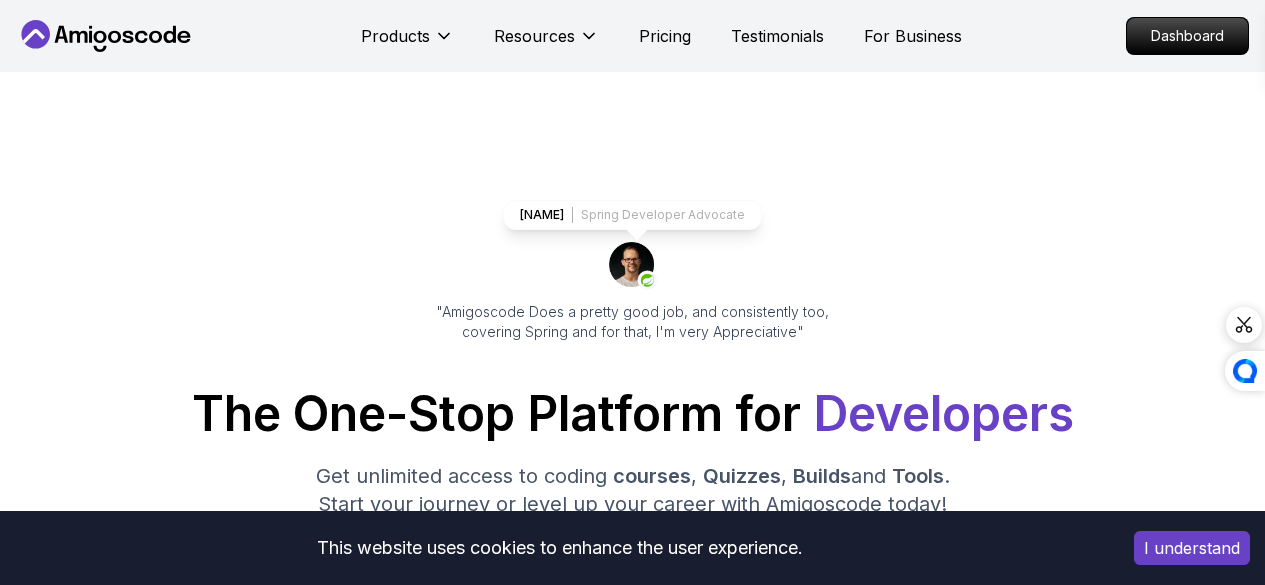 scroll, scrollTop: 347, scrollLeft: 0, axis: vertical 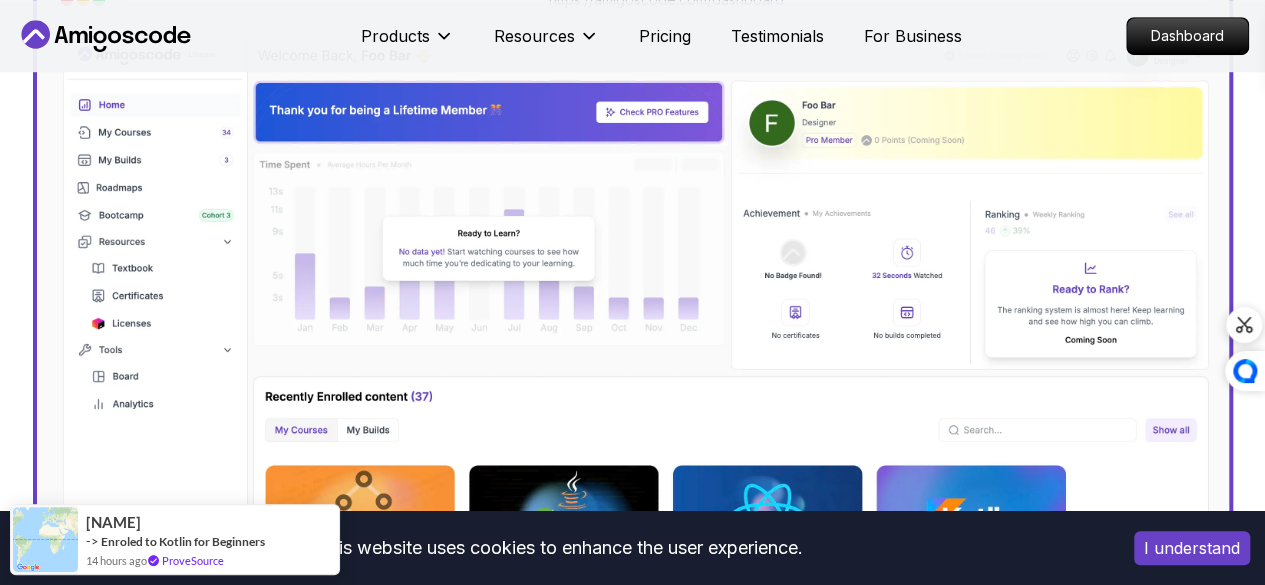 click on "I understand" at bounding box center (1192, 548) 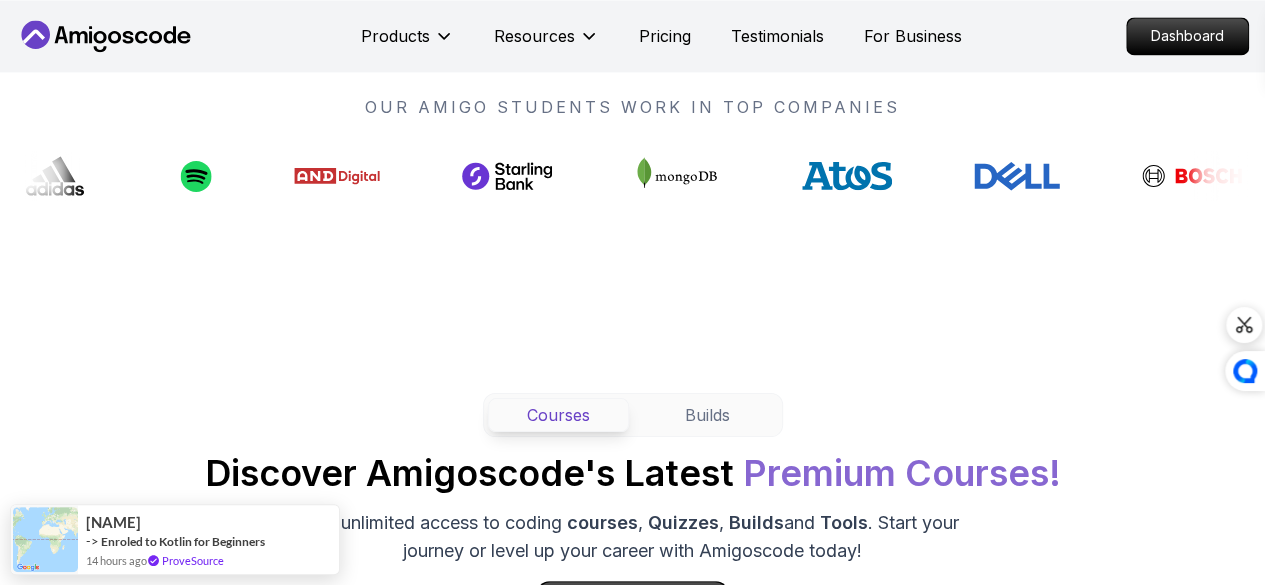 scroll, scrollTop: 1646, scrollLeft: 0, axis: vertical 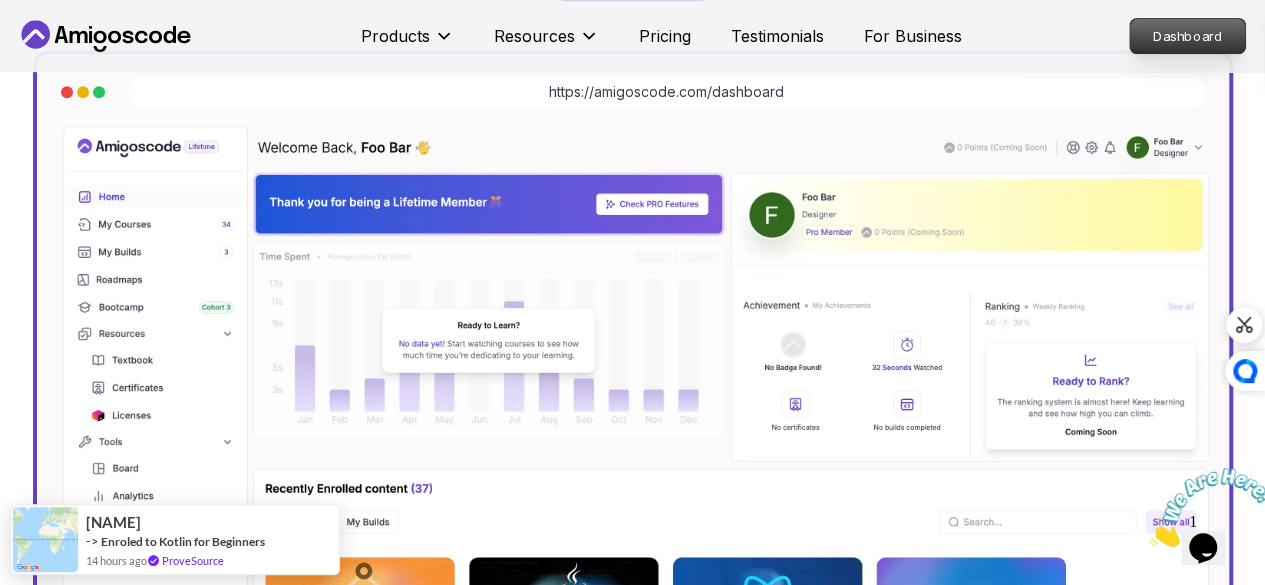 click on "Dashboard" at bounding box center [1187, 36] 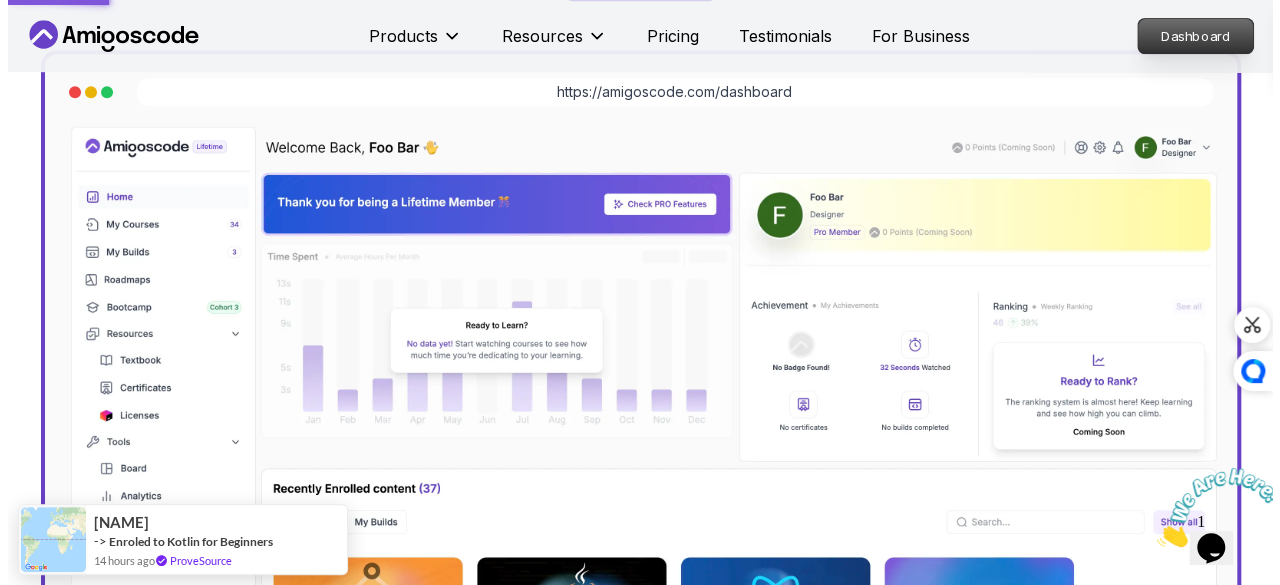 scroll, scrollTop: 0, scrollLeft: 0, axis: both 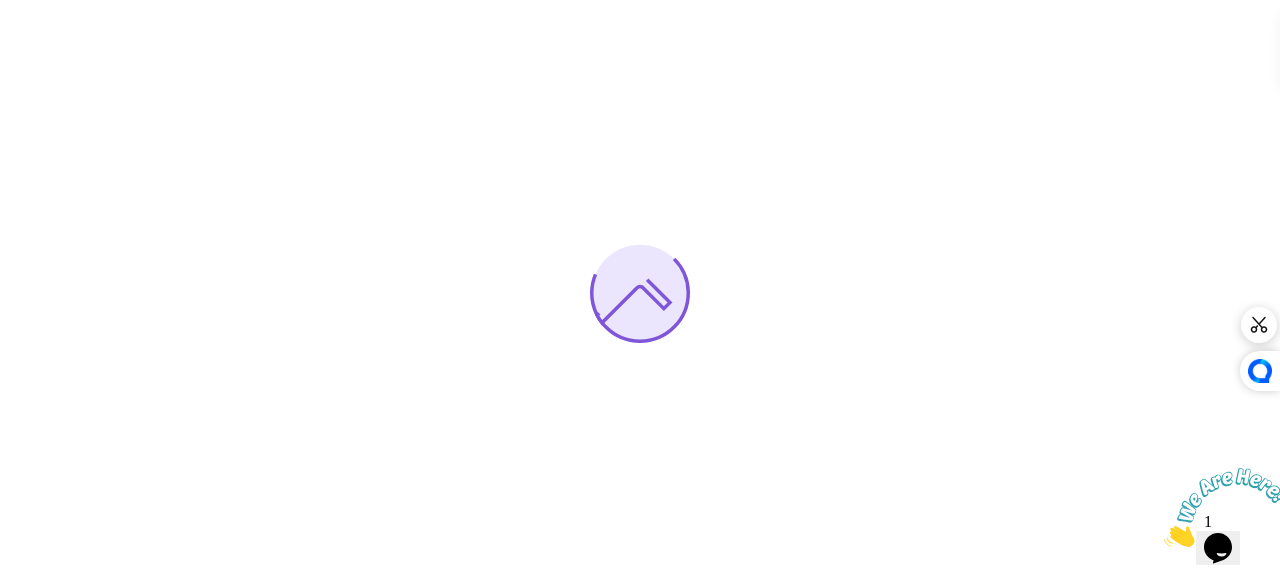 click at bounding box center [1164, 541] 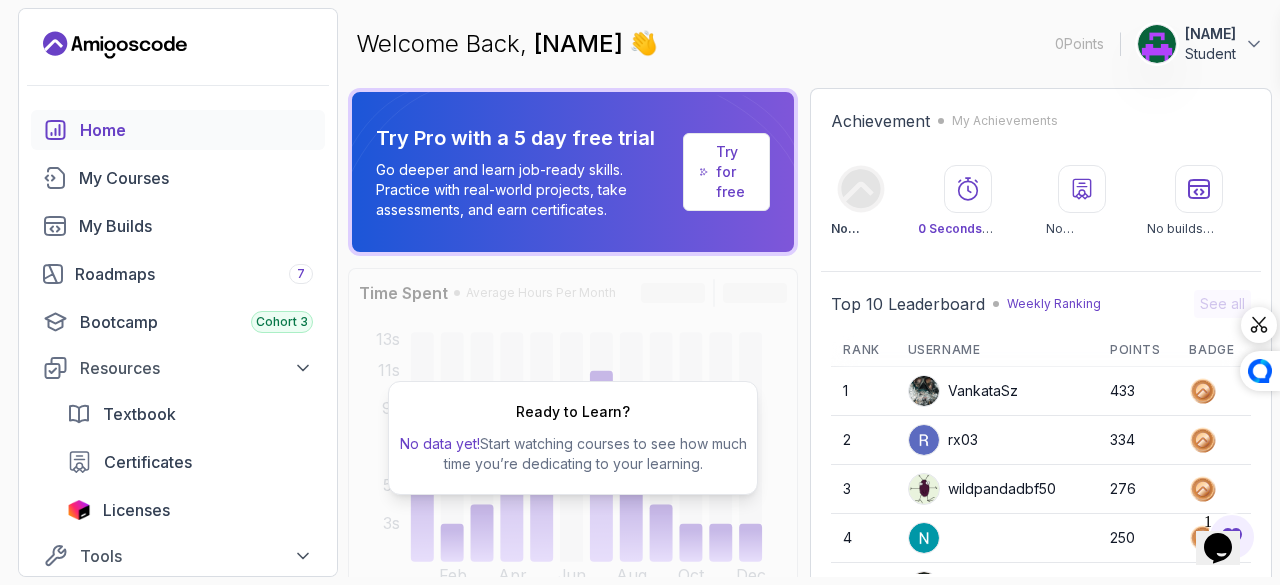 click on "Achievement My Achievements No Badge :( 0 Seconds   Watched   No certificates No builds completed" at bounding box center (1041, 173) 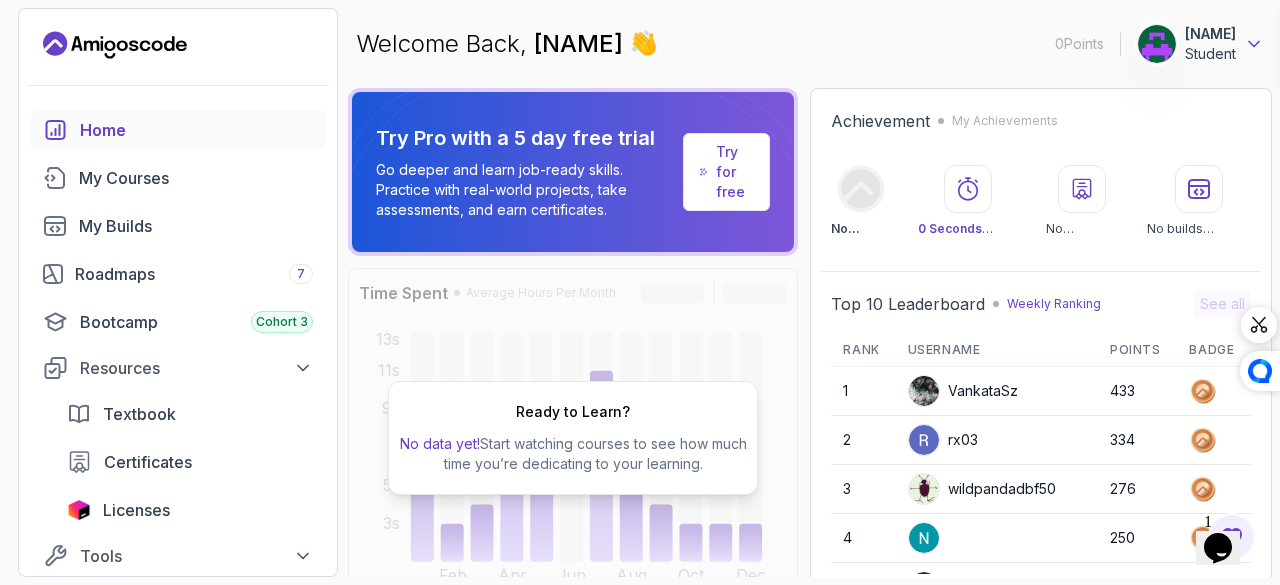 click 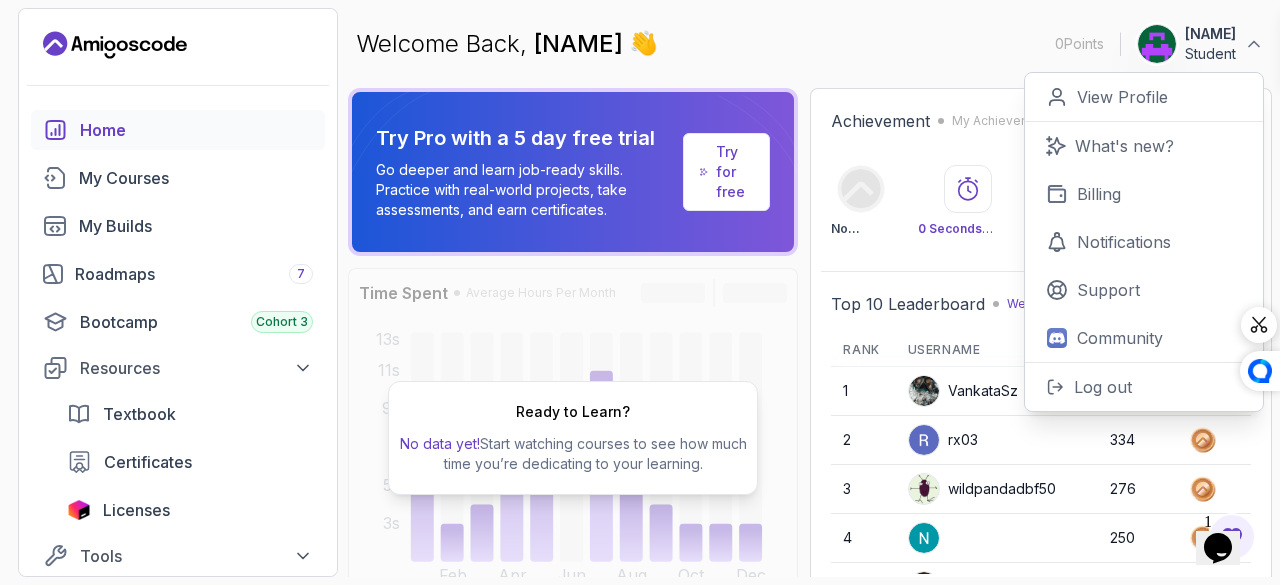 click on "Student" at bounding box center [1210, 54] 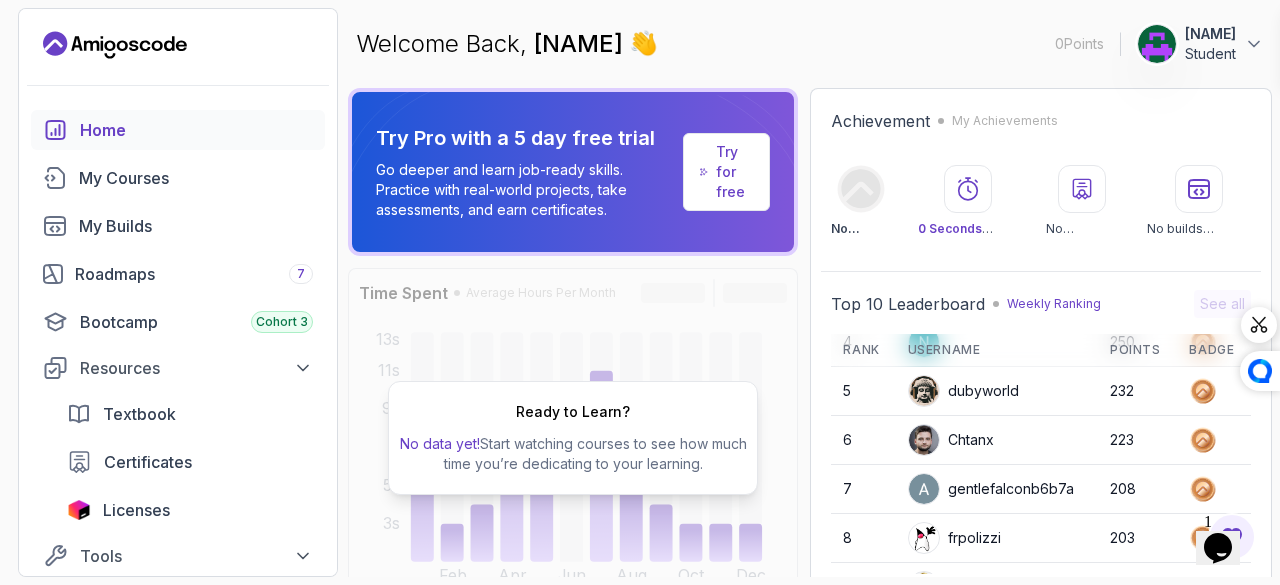 scroll, scrollTop: 278, scrollLeft: 0, axis: vertical 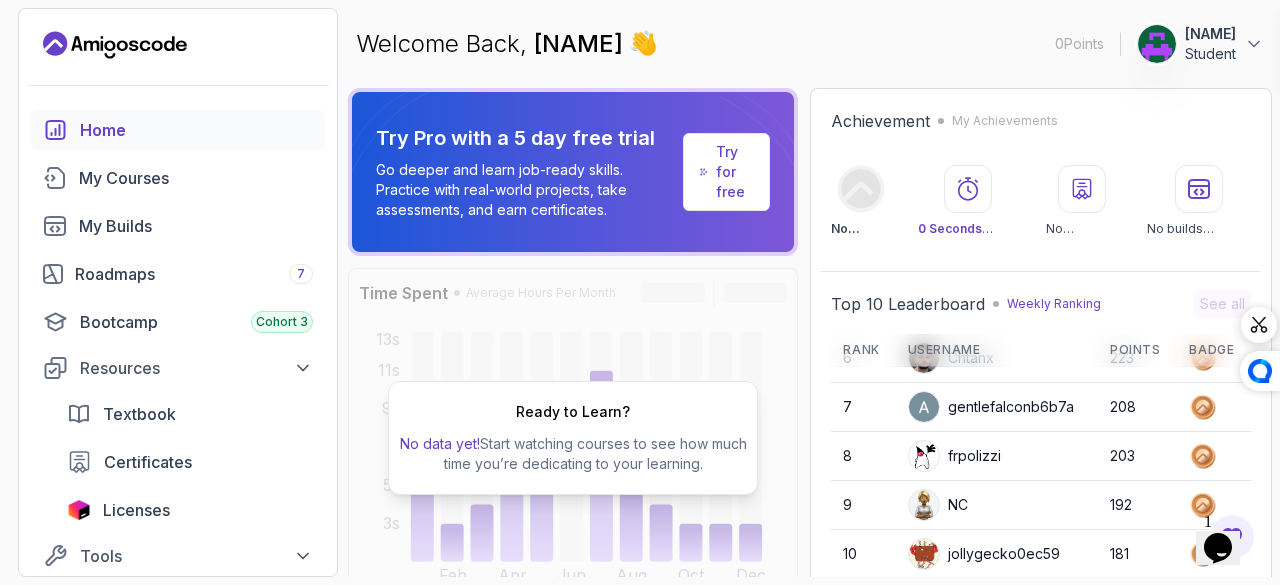 click on "Opens Chat This icon Opens the chat window." at bounding box center (1218, 548) 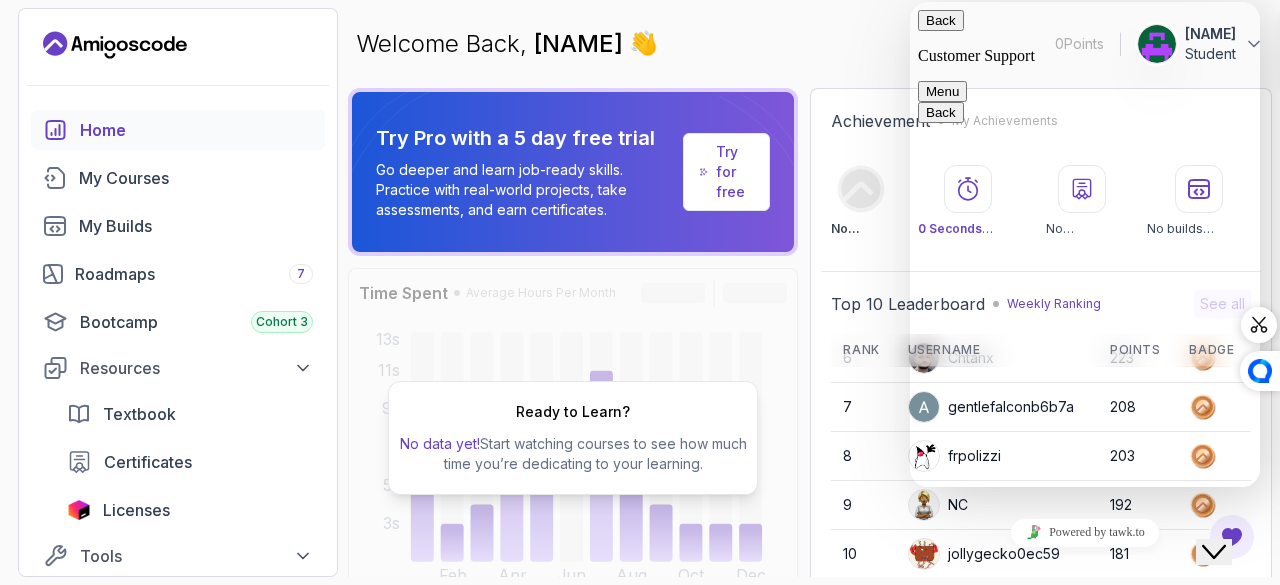 click on "Close Chat This icon closes the chat window." at bounding box center (1214, 552) 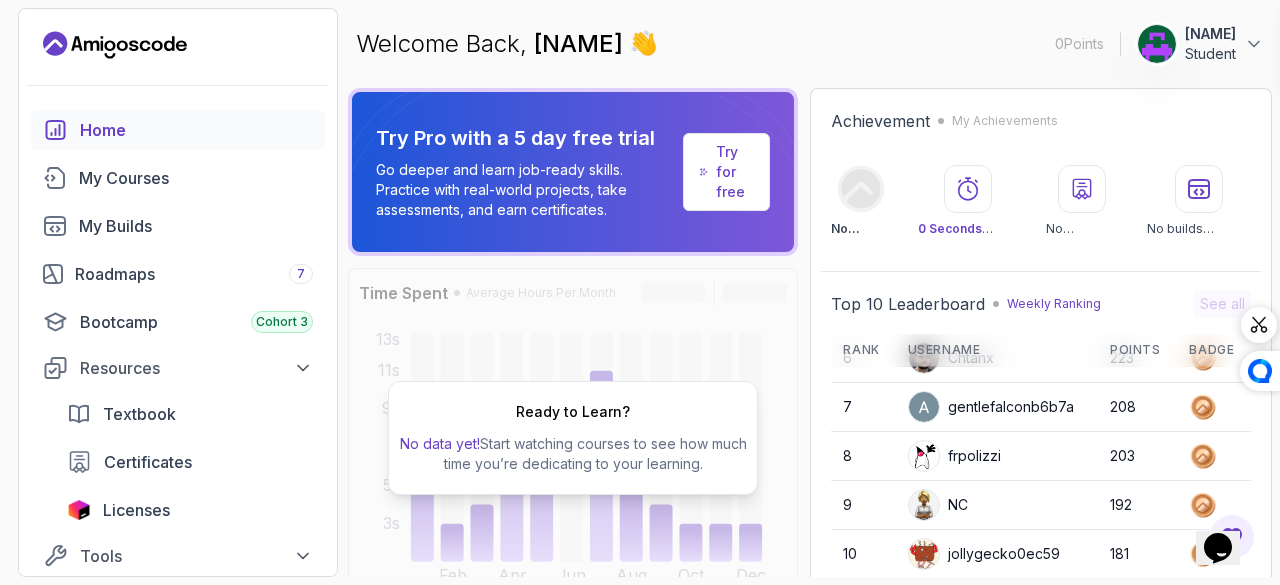 click on "Try for free" at bounding box center (726, 172) 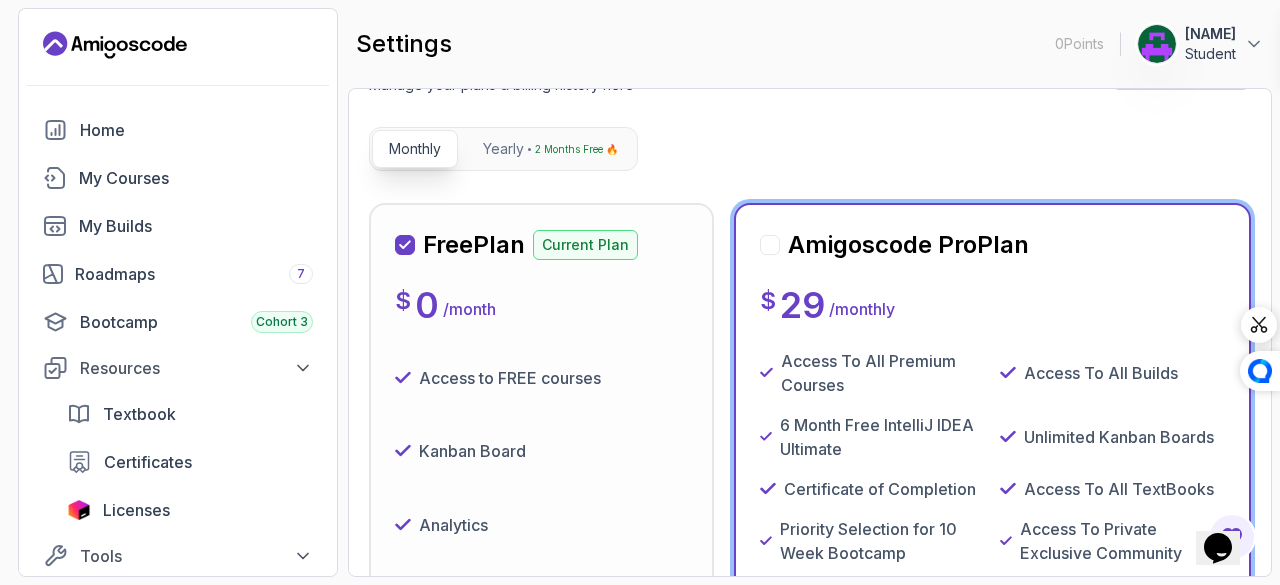 scroll, scrollTop: 154, scrollLeft: 0, axis: vertical 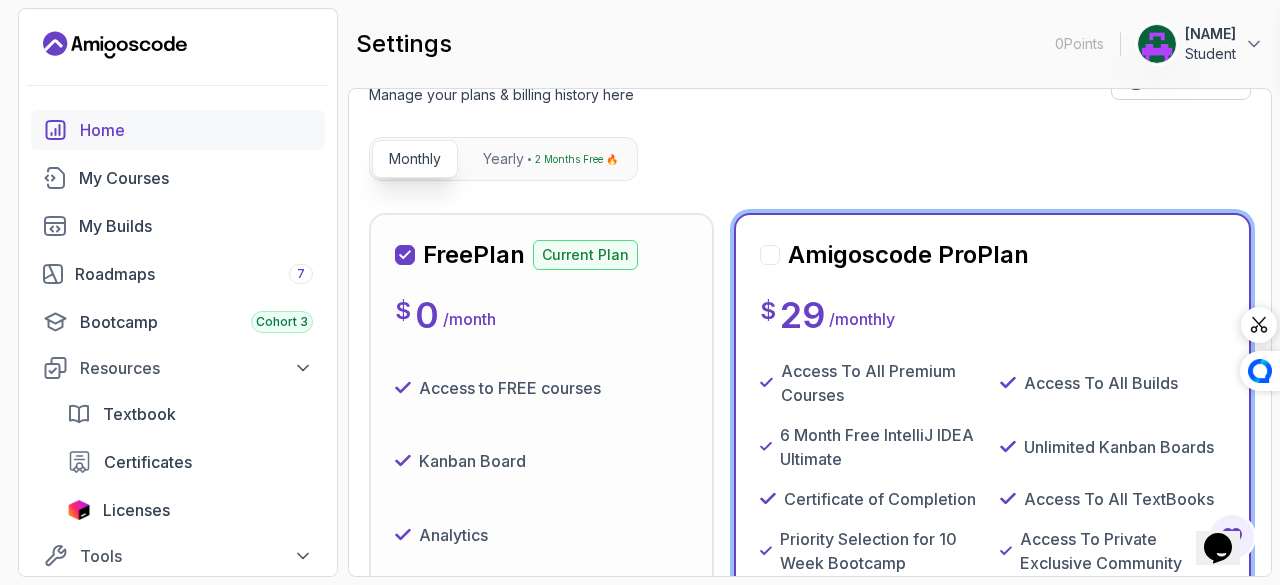 click on "Home" at bounding box center (196, 130) 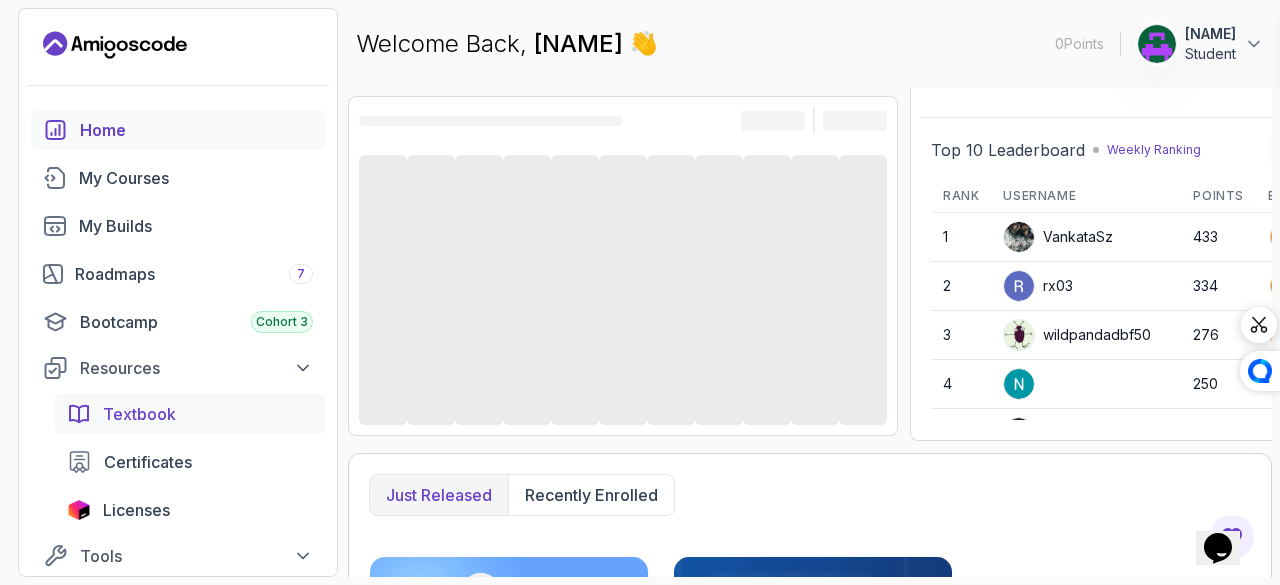 scroll, scrollTop: 0, scrollLeft: 0, axis: both 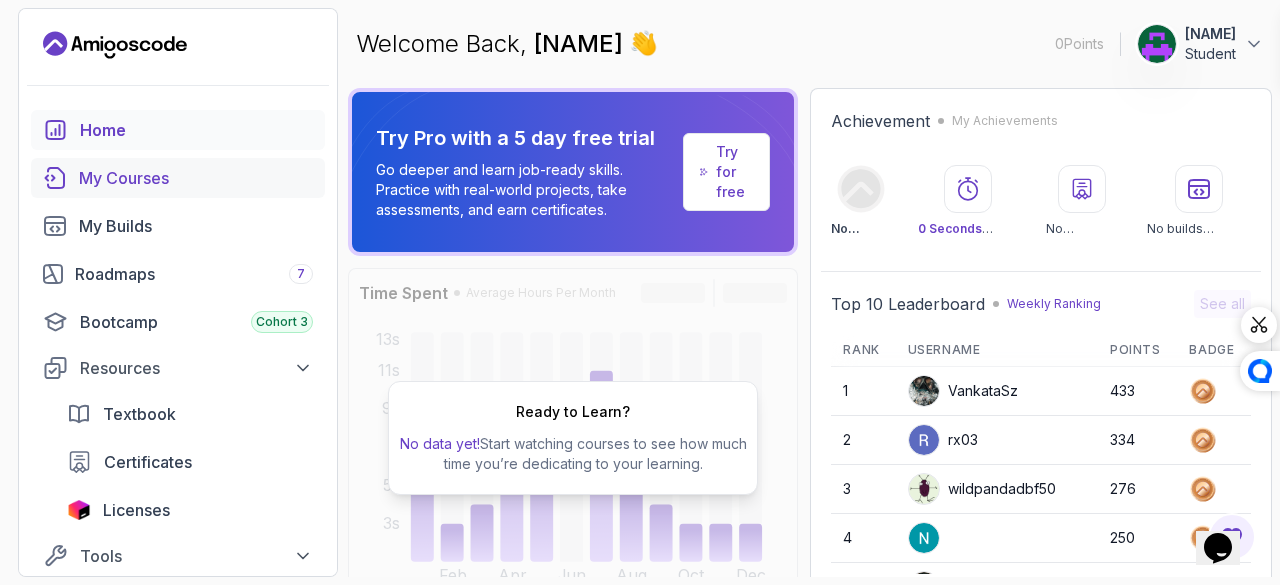 click on "My Courses" at bounding box center [196, 178] 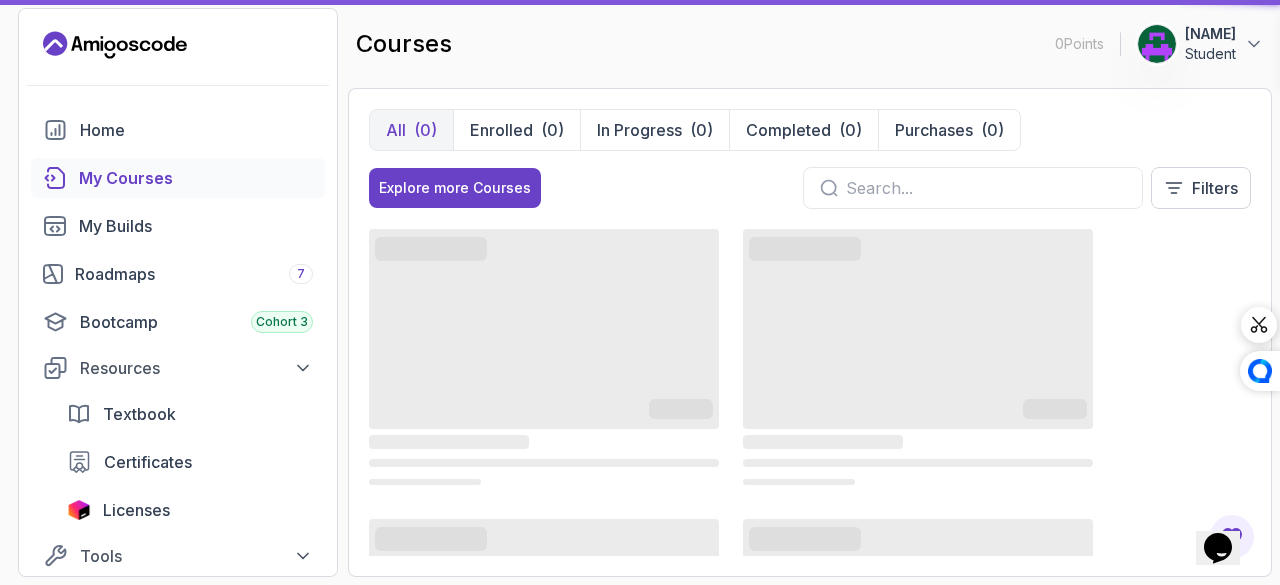 scroll, scrollTop: 0, scrollLeft: 0, axis: both 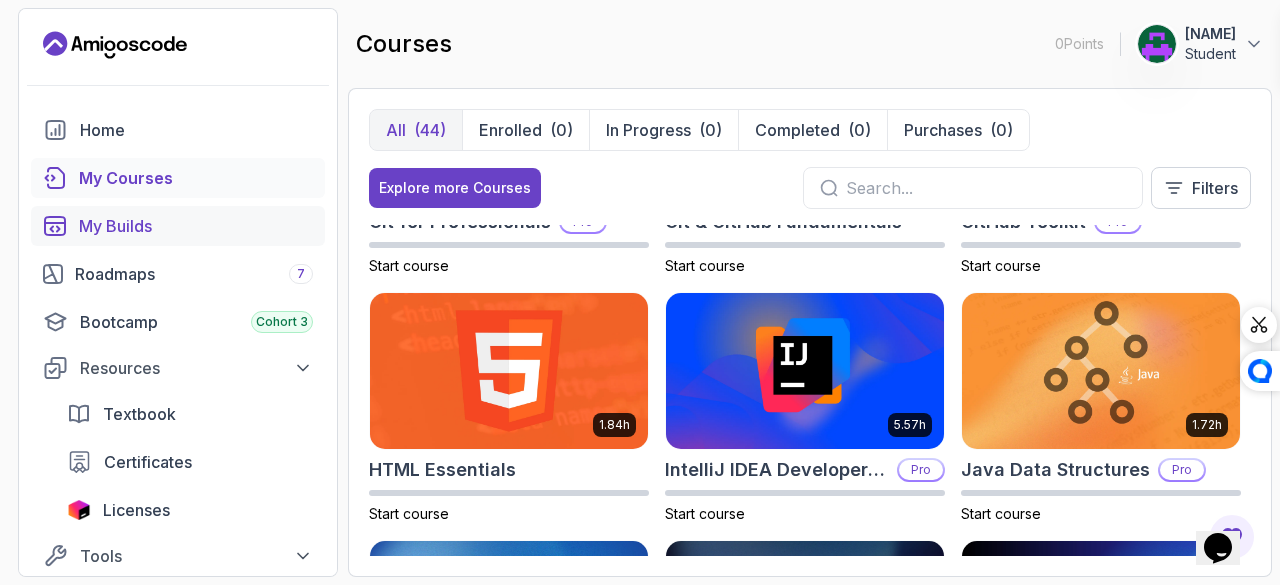 click on "My Builds" at bounding box center [196, 226] 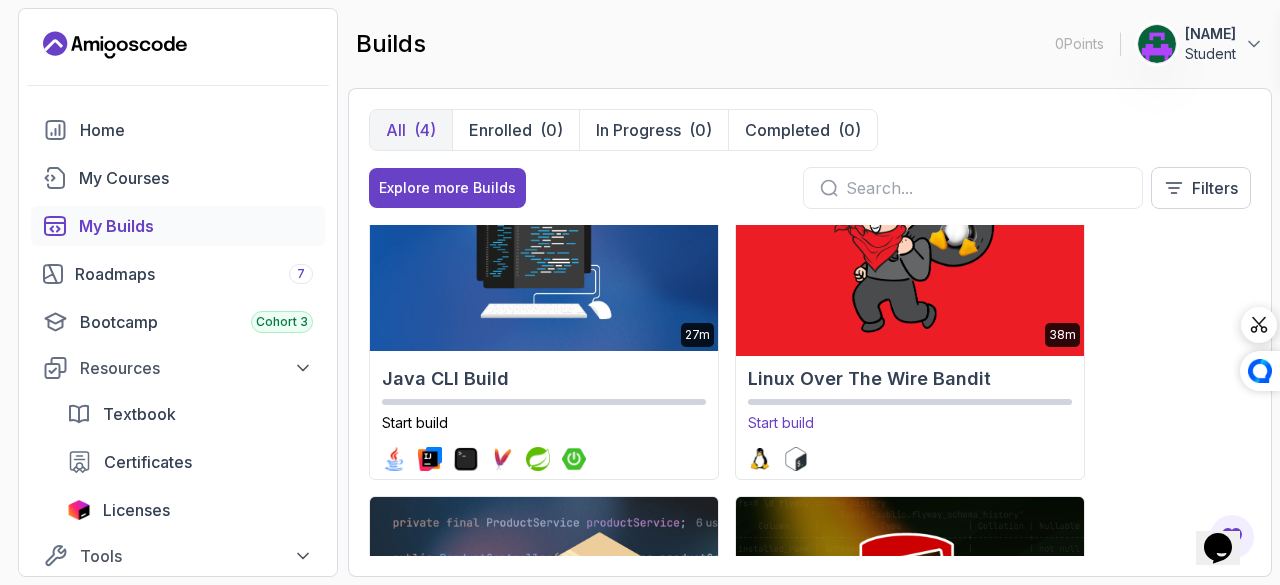 scroll, scrollTop: 0, scrollLeft: 0, axis: both 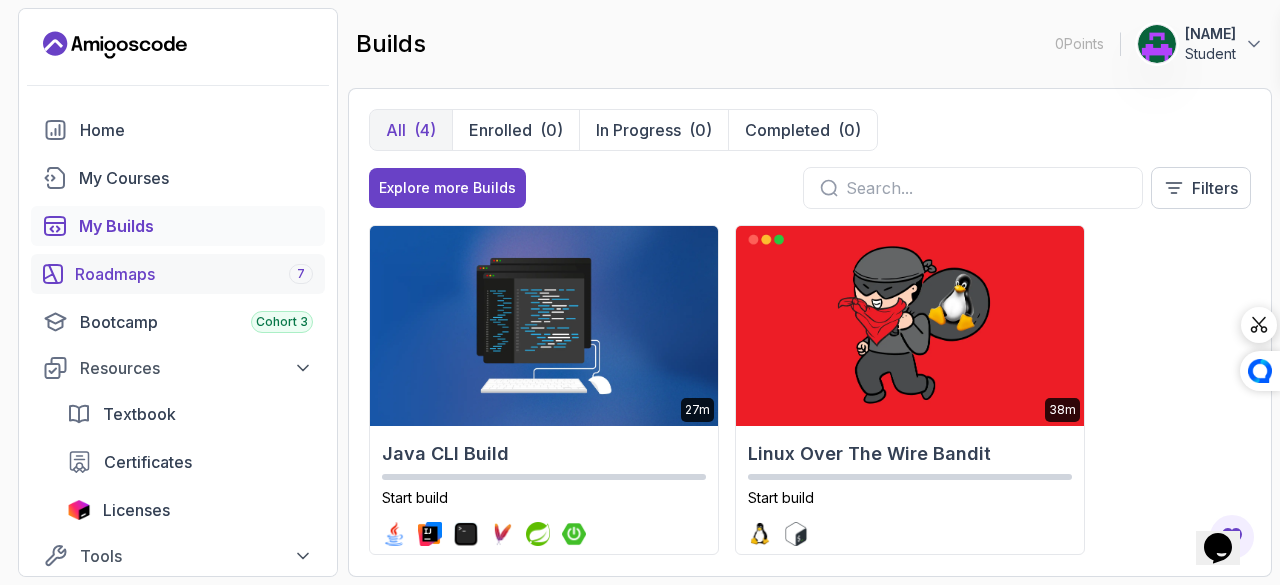 click on "Roadmaps 7" at bounding box center [194, 274] 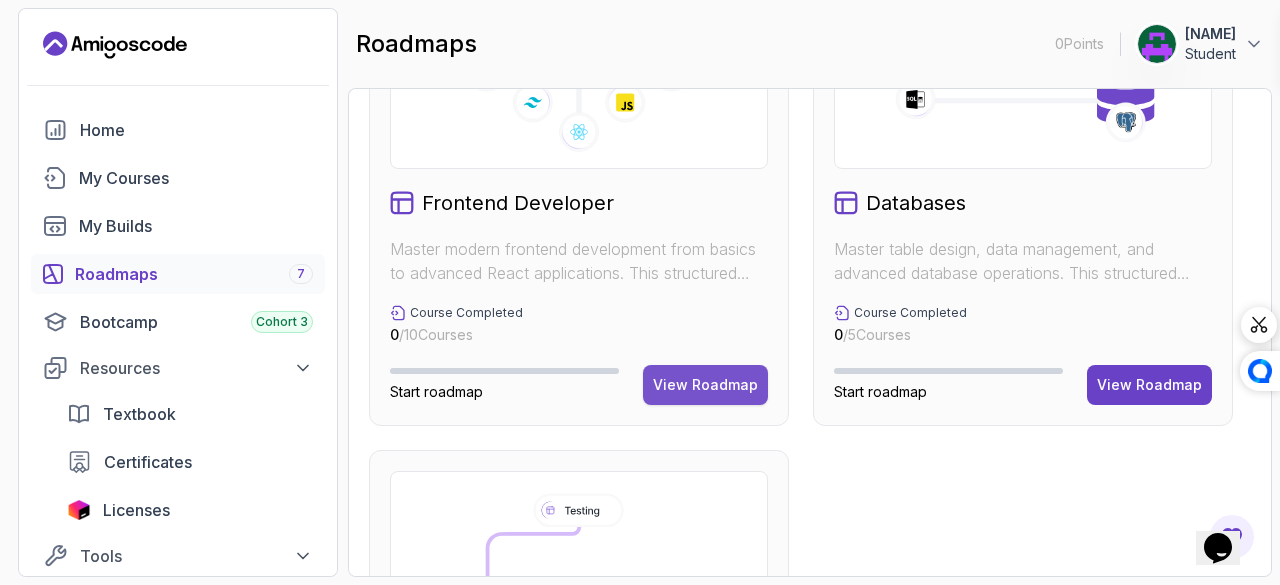 scroll, scrollTop: 1164, scrollLeft: 0, axis: vertical 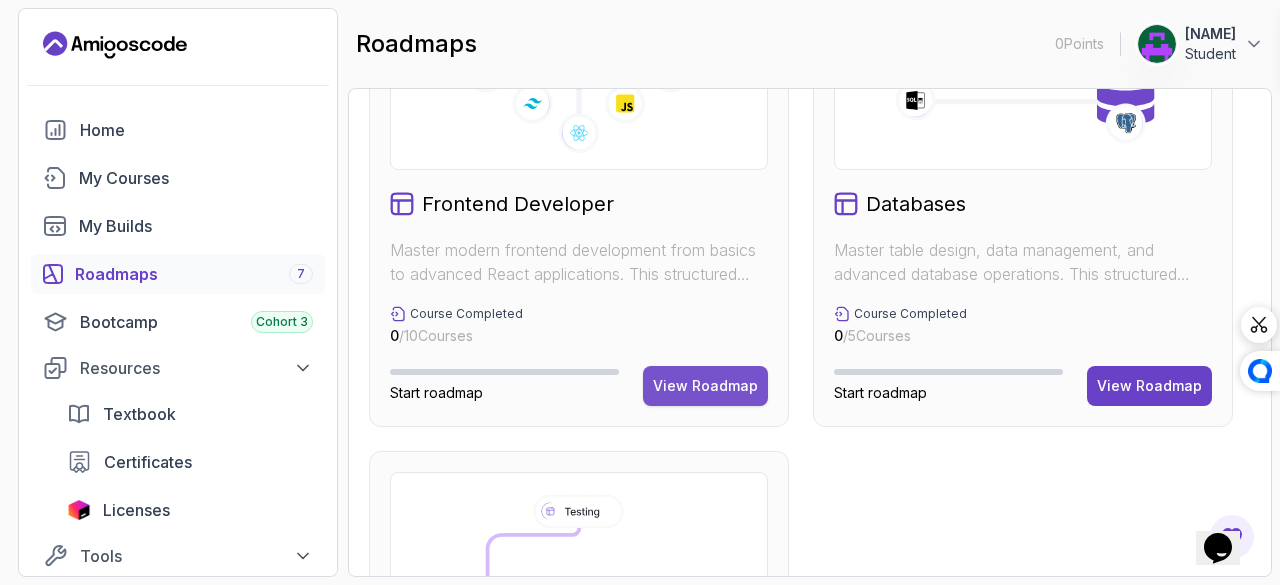 click on "View Roadmap" at bounding box center (705, 386) 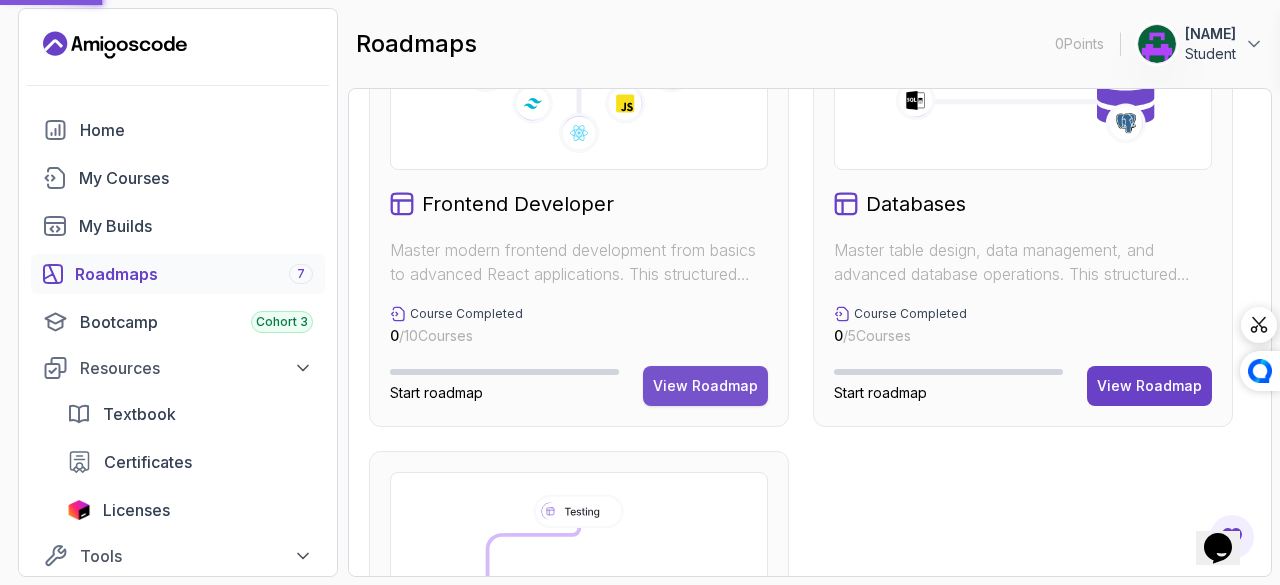 scroll, scrollTop: 1533, scrollLeft: 0, axis: vertical 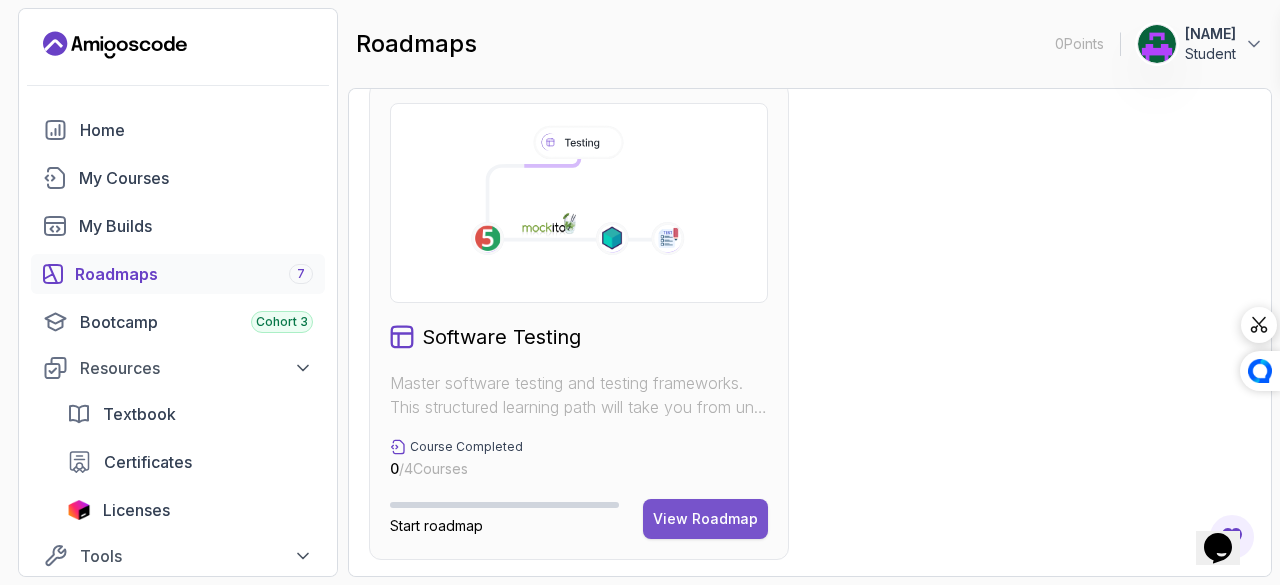 click on "View Roadmap" at bounding box center (705, 519) 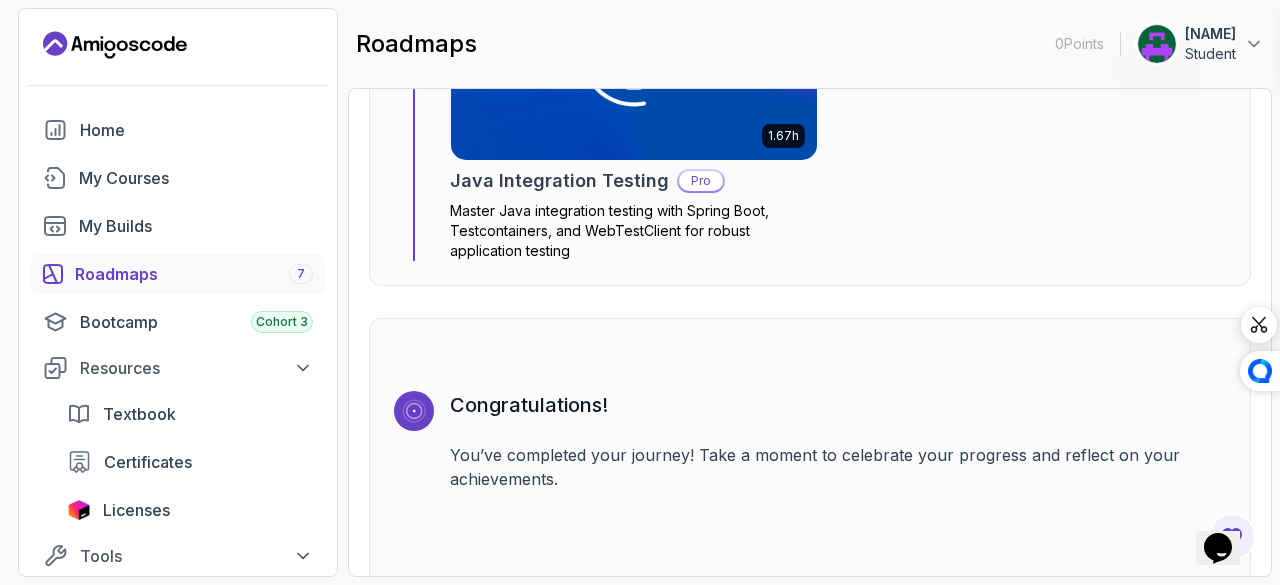 scroll, scrollTop: 3465, scrollLeft: 0, axis: vertical 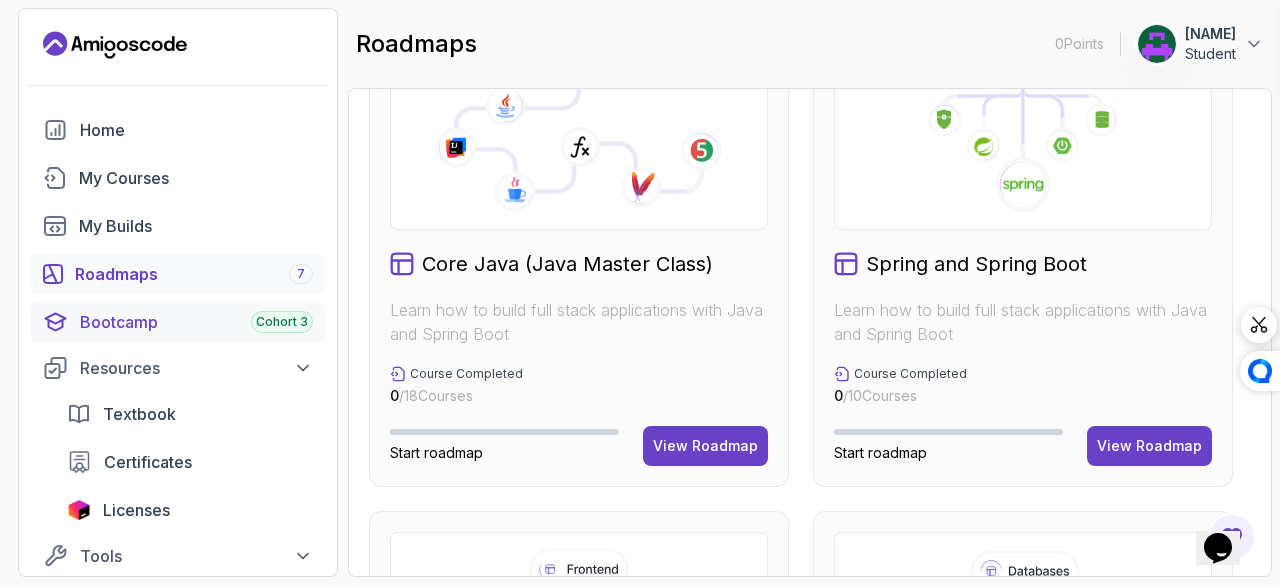 click on "Bootcamp Cohort 3" at bounding box center (196, 322) 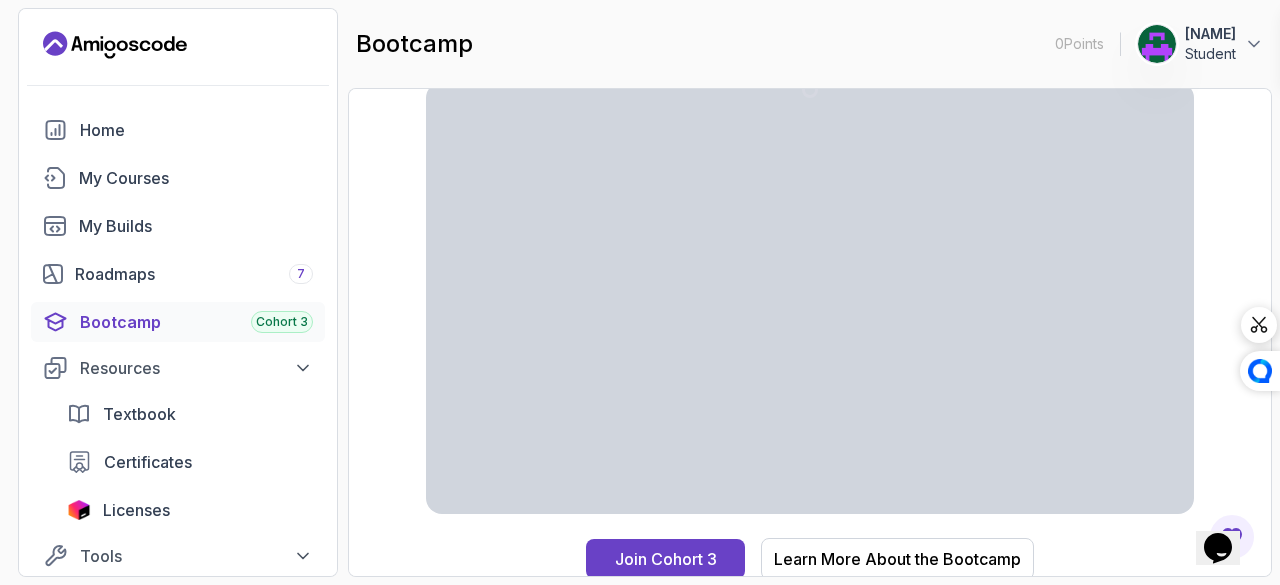 scroll, scrollTop: 72, scrollLeft: 0, axis: vertical 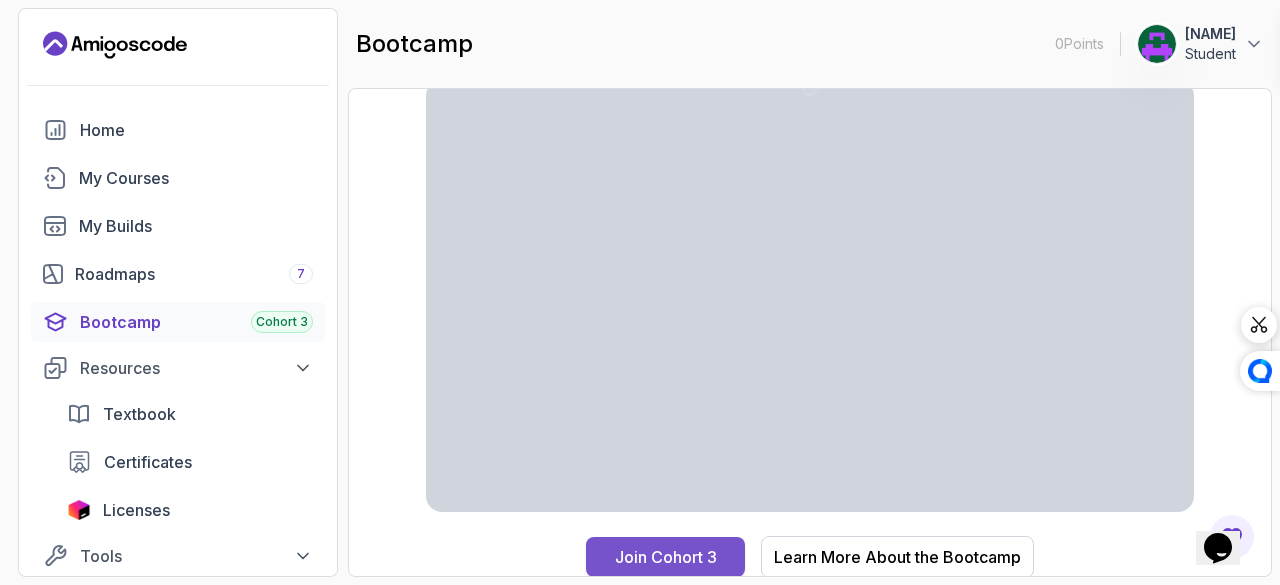 click on "Join Cohort 3" at bounding box center (666, 557) 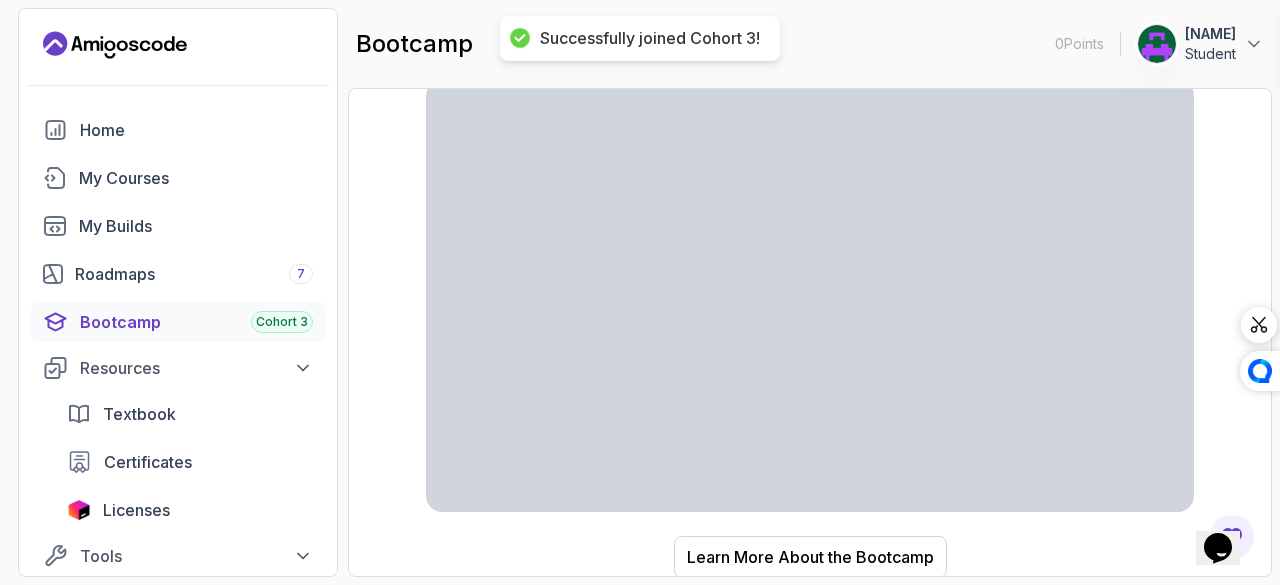 scroll, scrollTop: 98, scrollLeft: 0, axis: vertical 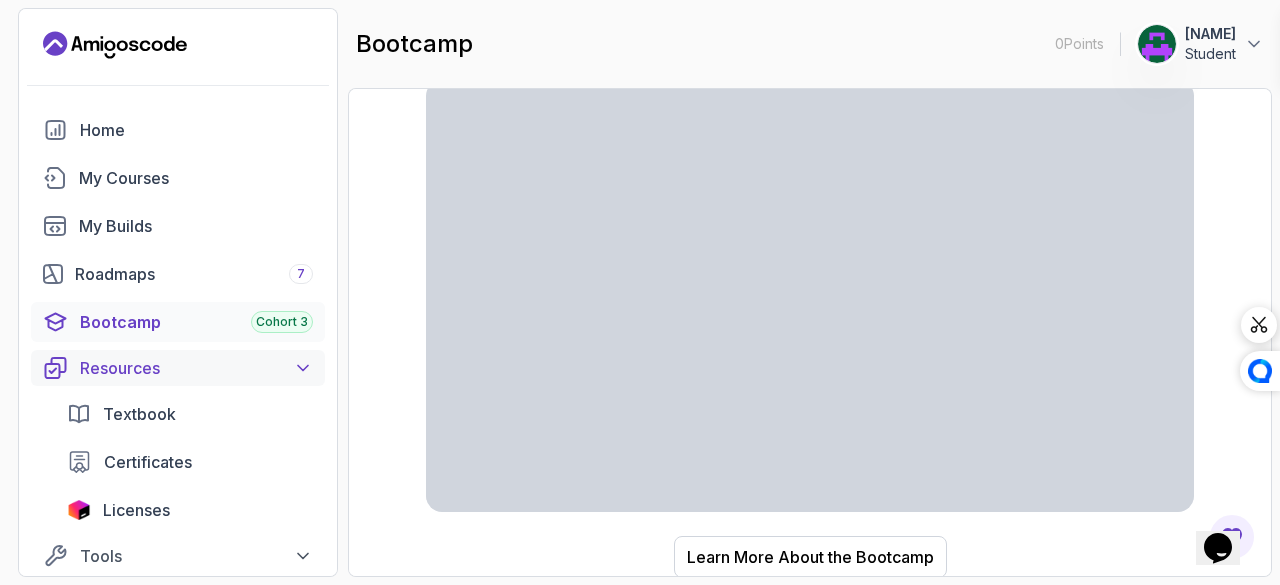click on "Resources" at bounding box center (196, 368) 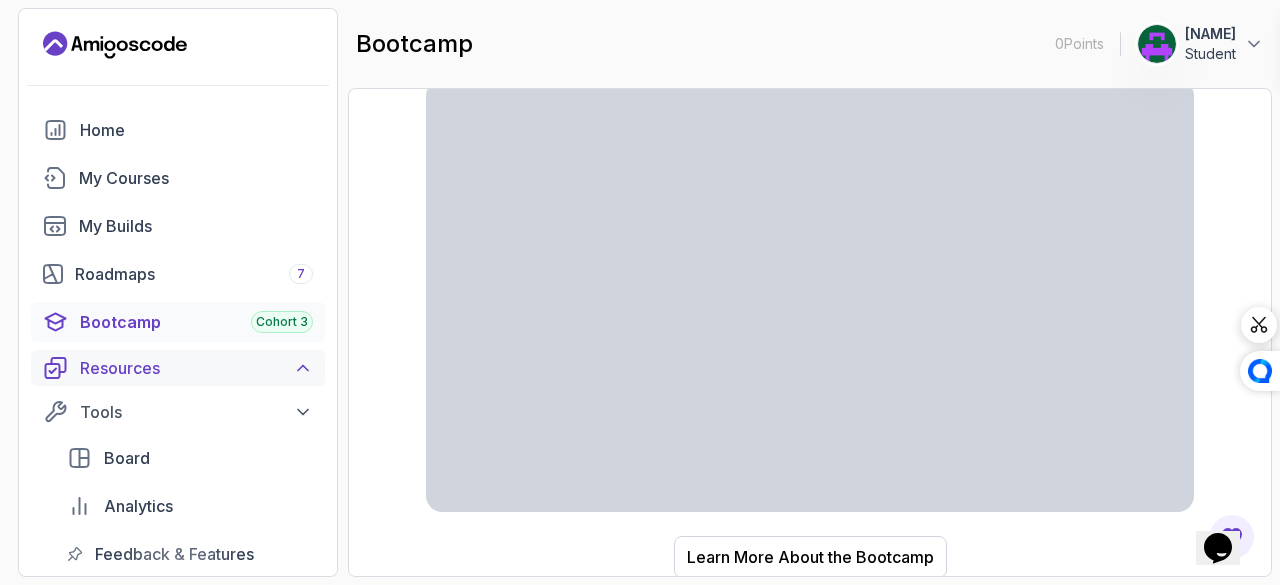 click on "Resources" at bounding box center [196, 368] 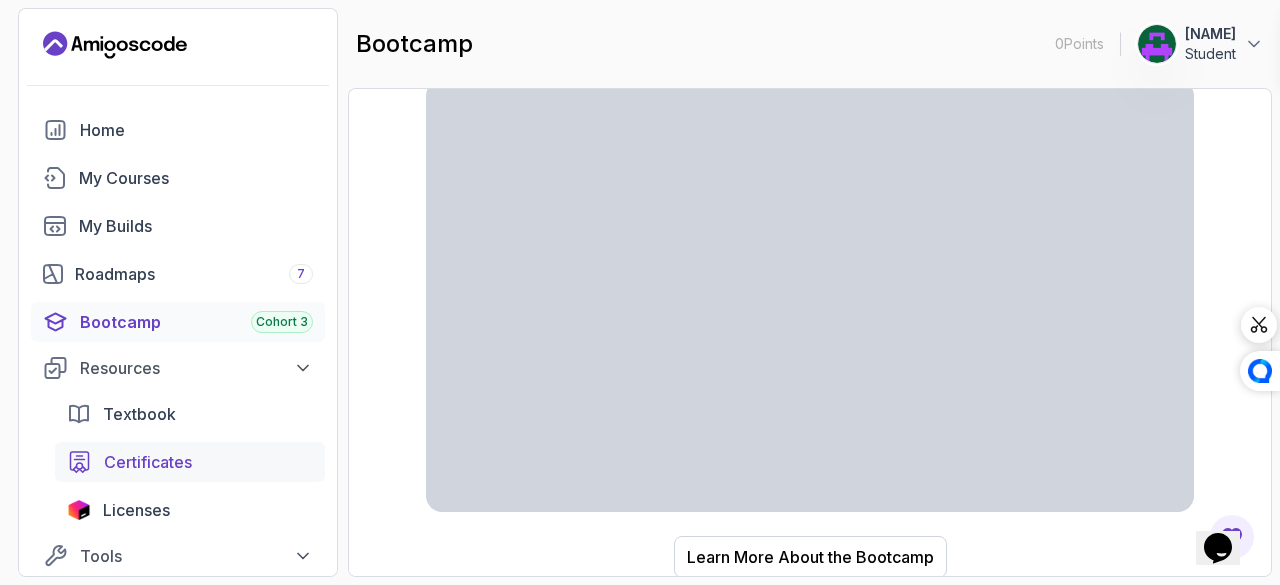 click on "Certificates" at bounding box center (190, 462) 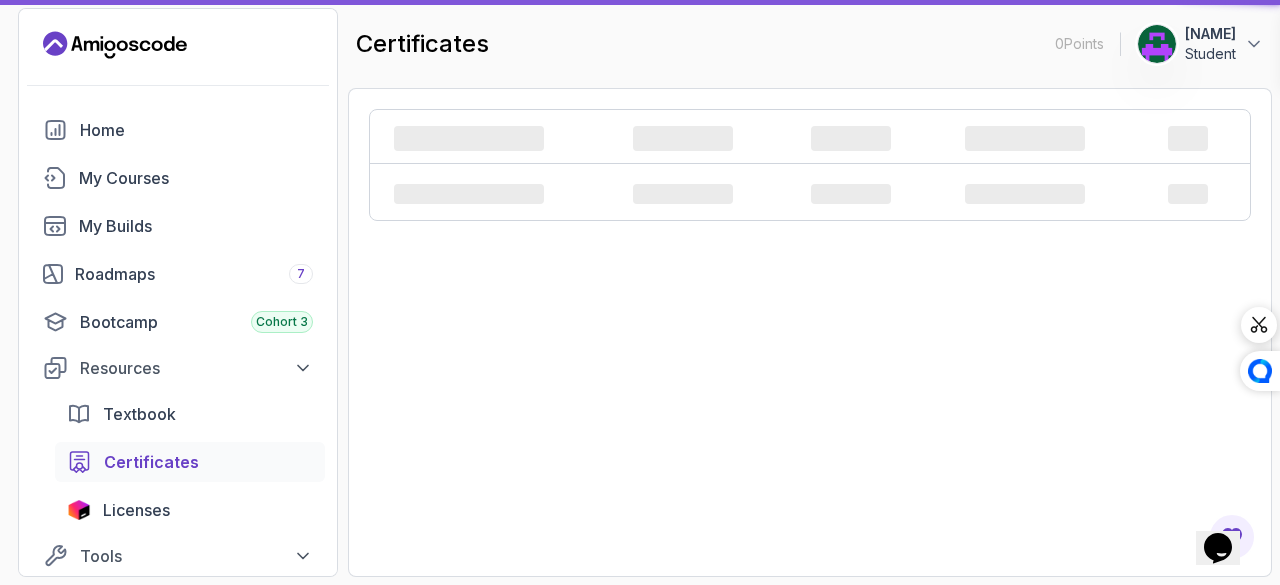 scroll, scrollTop: 0, scrollLeft: 0, axis: both 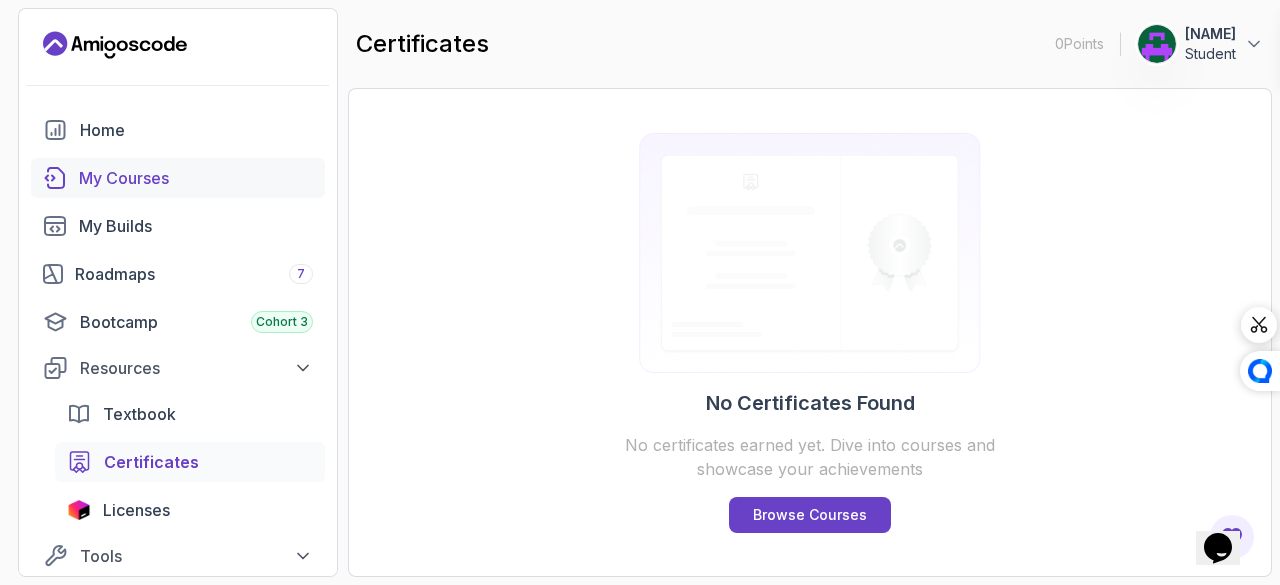 click on "My Courses" at bounding box center (196, 178) 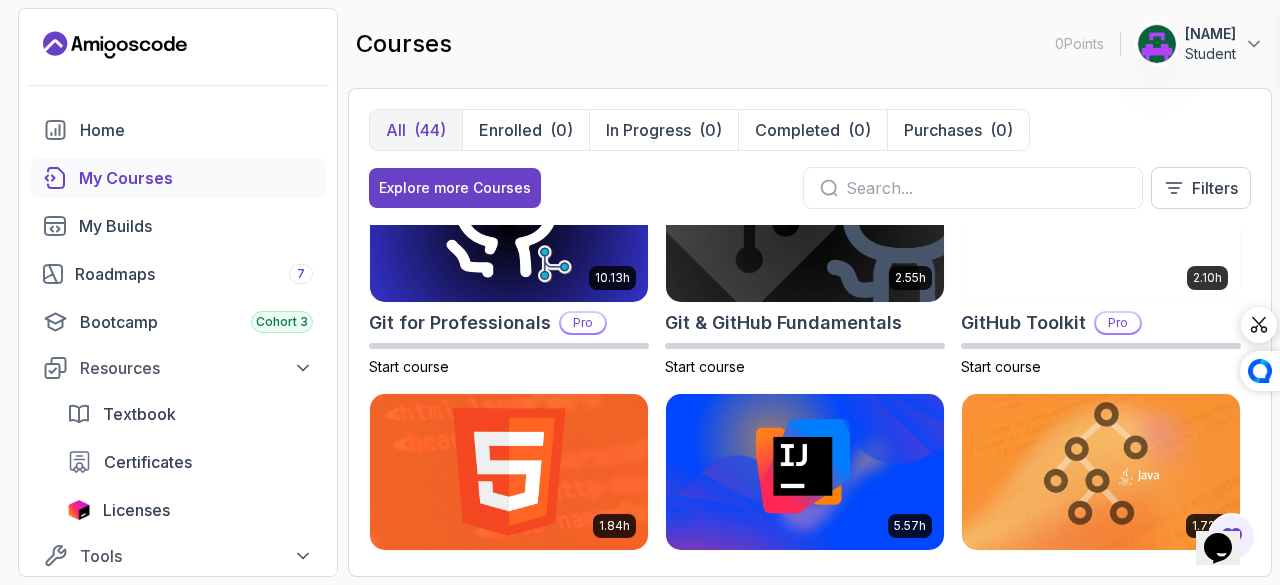 scroll, scrollTop: 916, scrollLeft: 0, axis: vertical 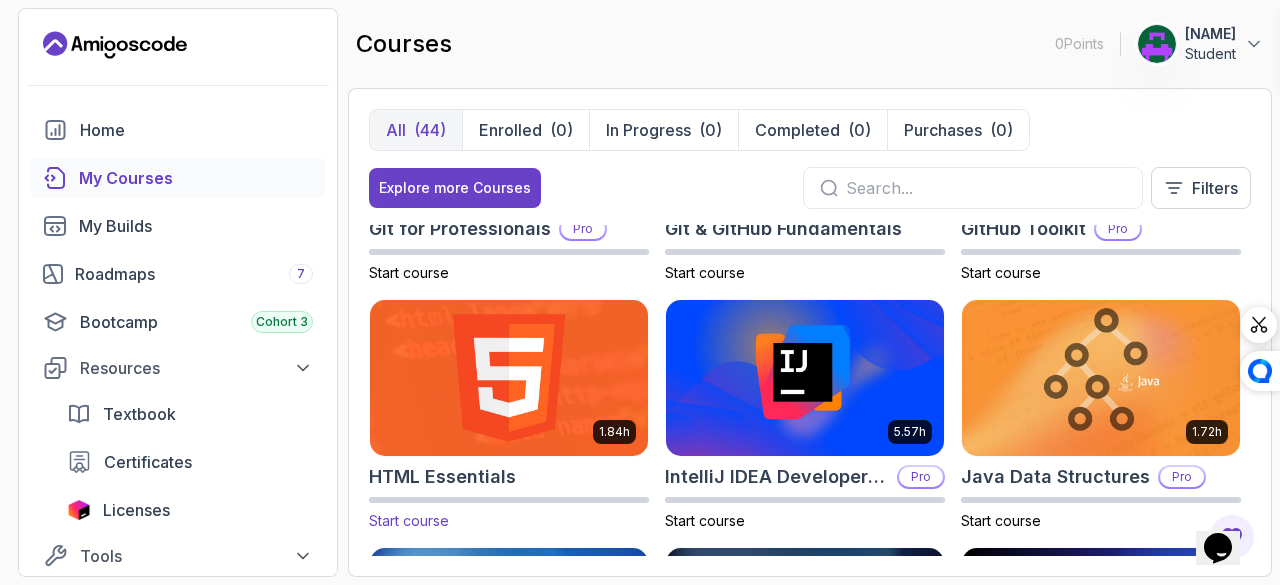 click on "HTML Essentials" at bounding box center (509, 477) 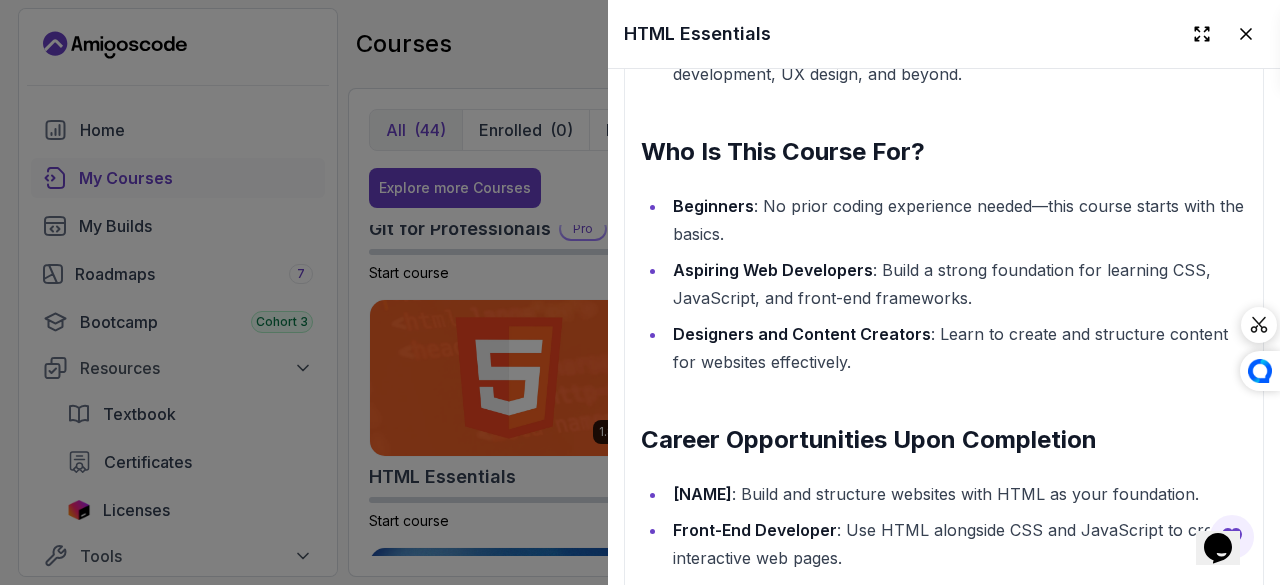 scroll, scrollTop: 2298, scrollLeft: 0, axis: vertical 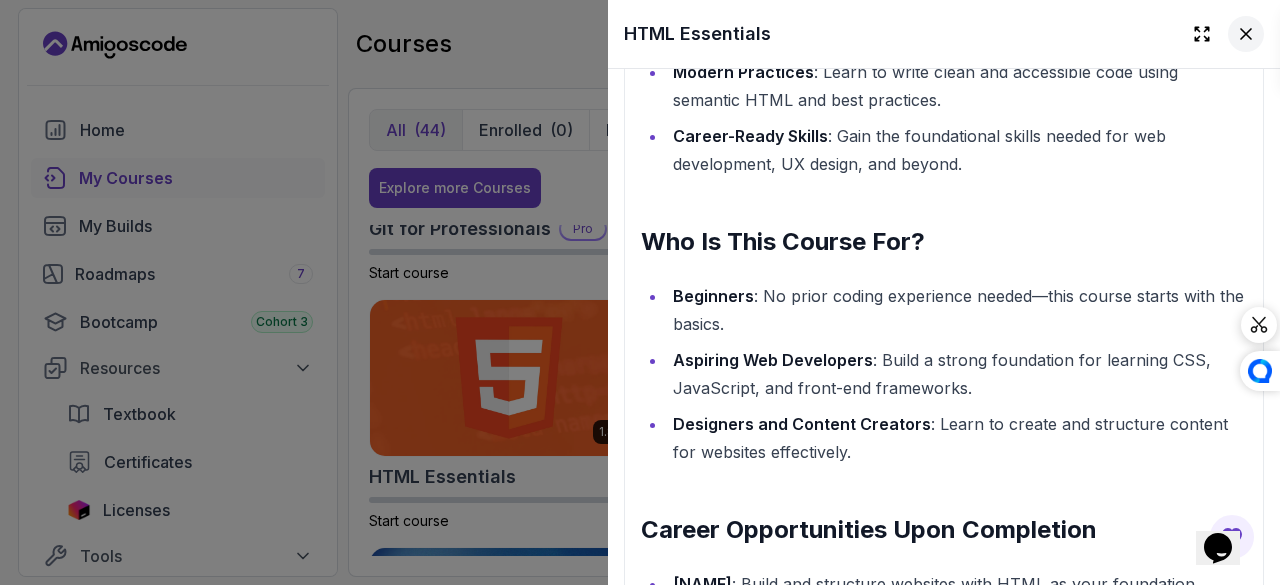 click 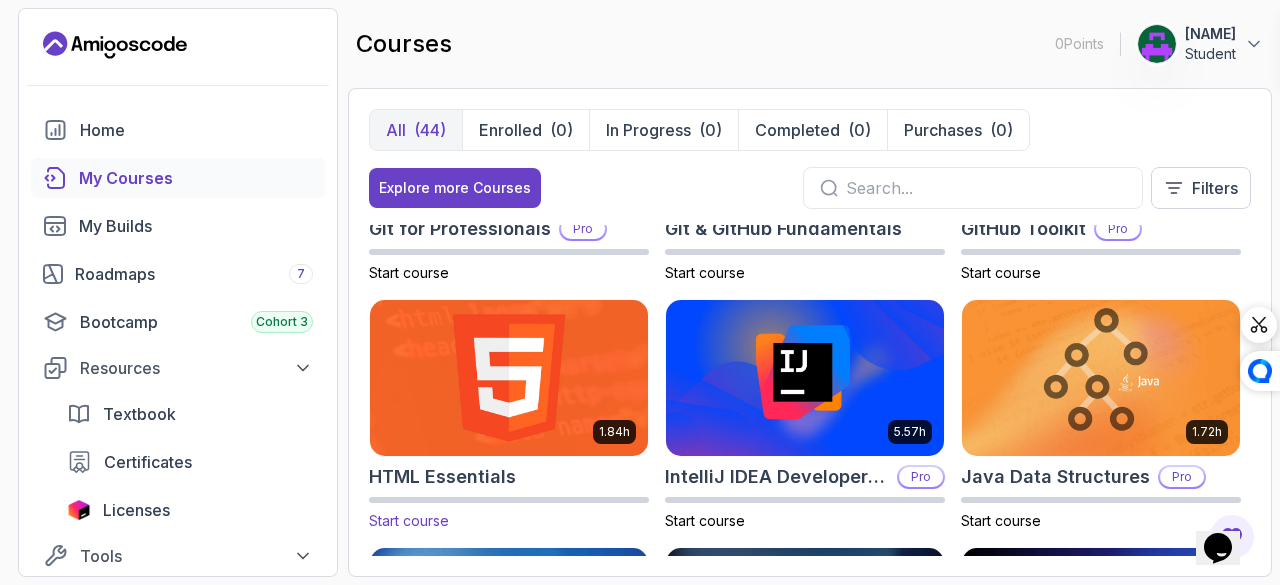 click on "Start course" at bounding box center (409, 520) 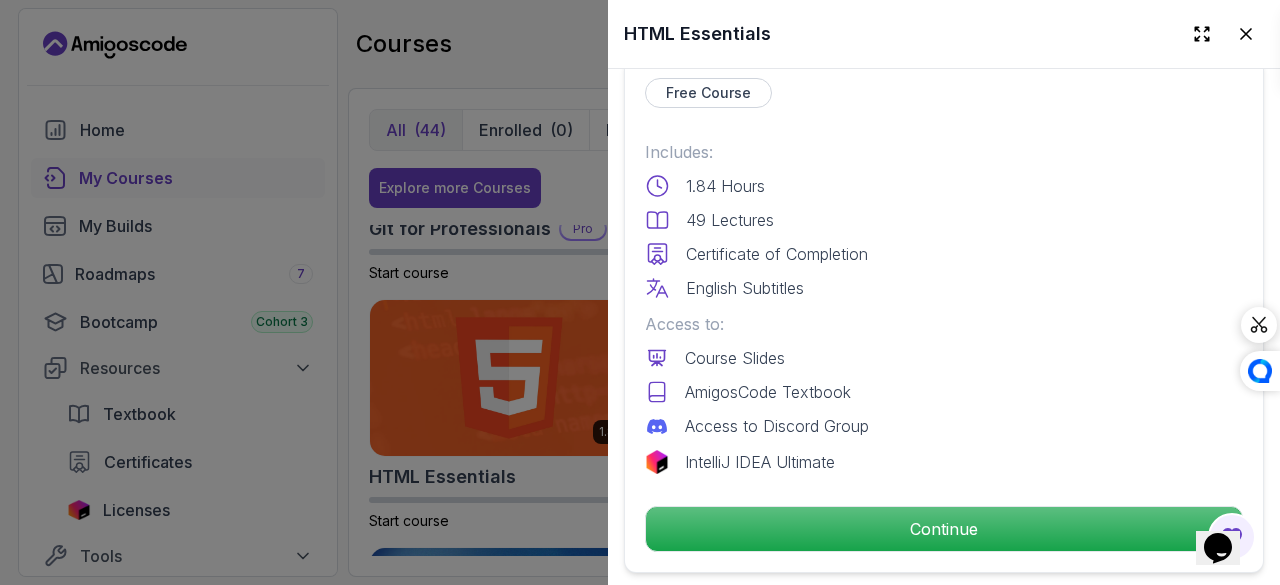 scroll, scrollTop: 465, scrollLeft: 0, axis: vertical 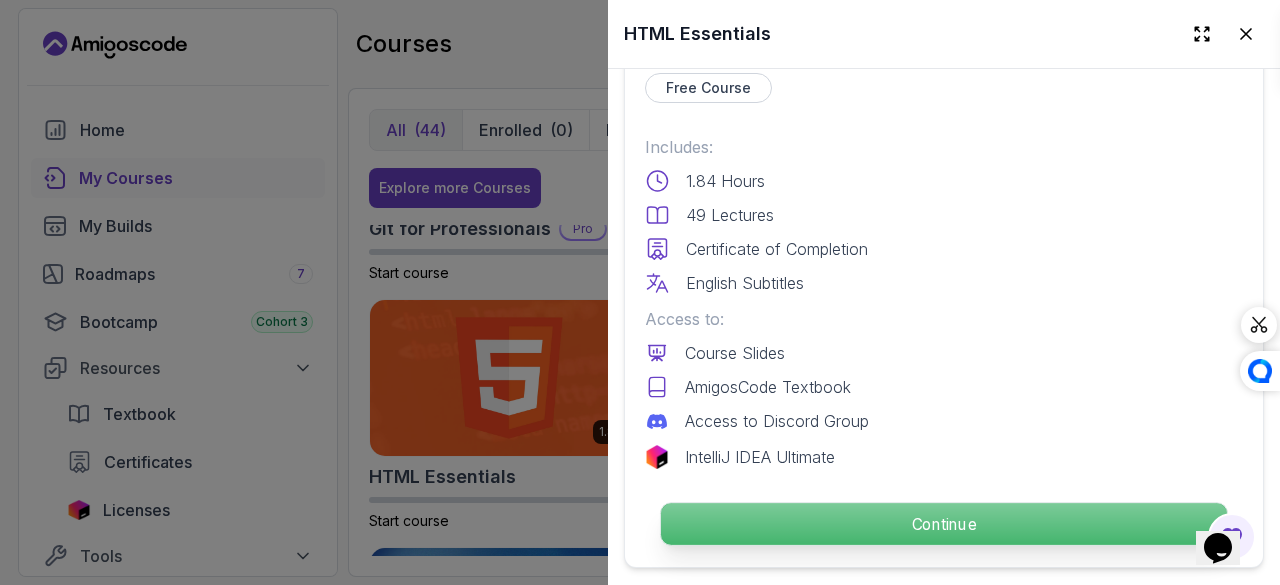 click on "Continue" at bounding box center [944, 524] 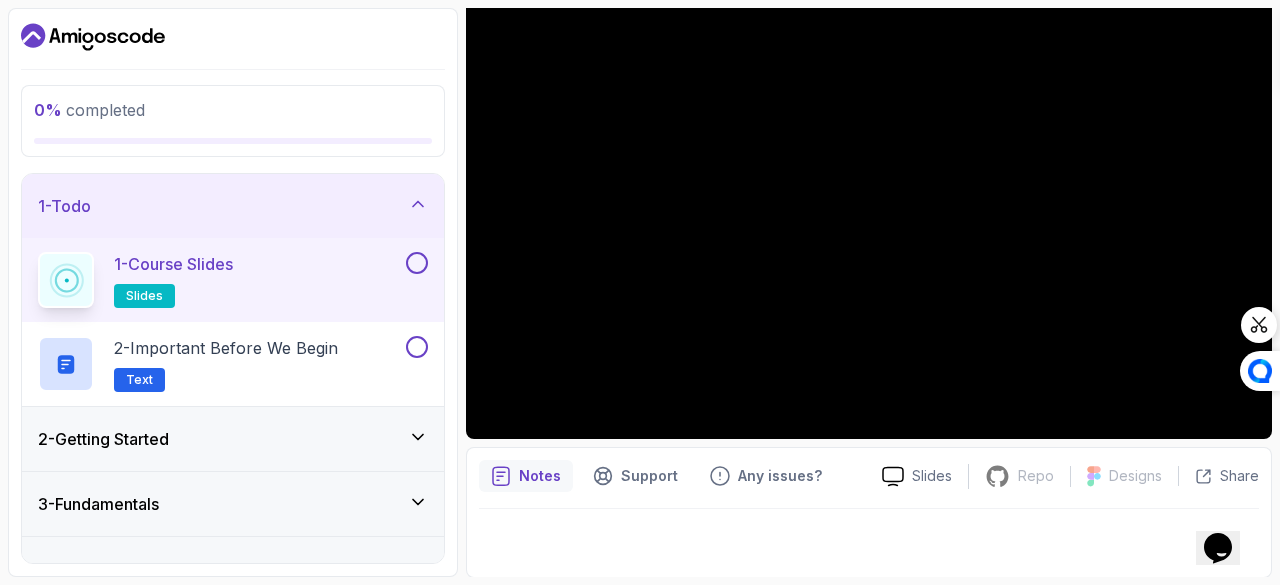 scroll, scrollTop: 192, scrollLeft: 0, axis: vertical 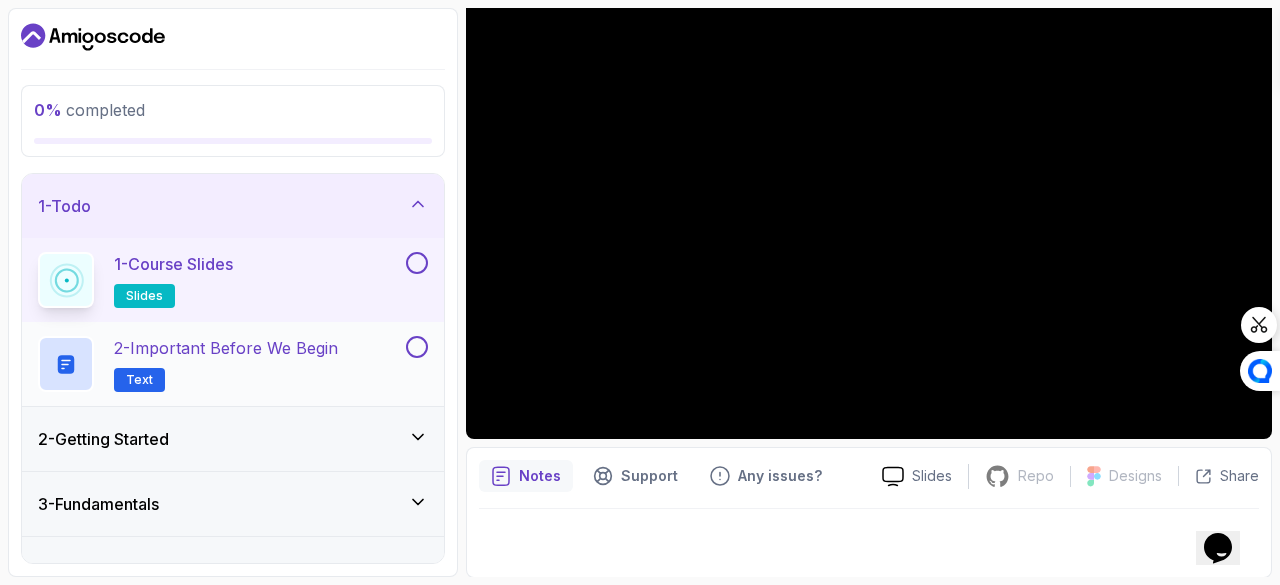 click on "2  -  Important Before We Begin Text" at bounding box center (220, 364) 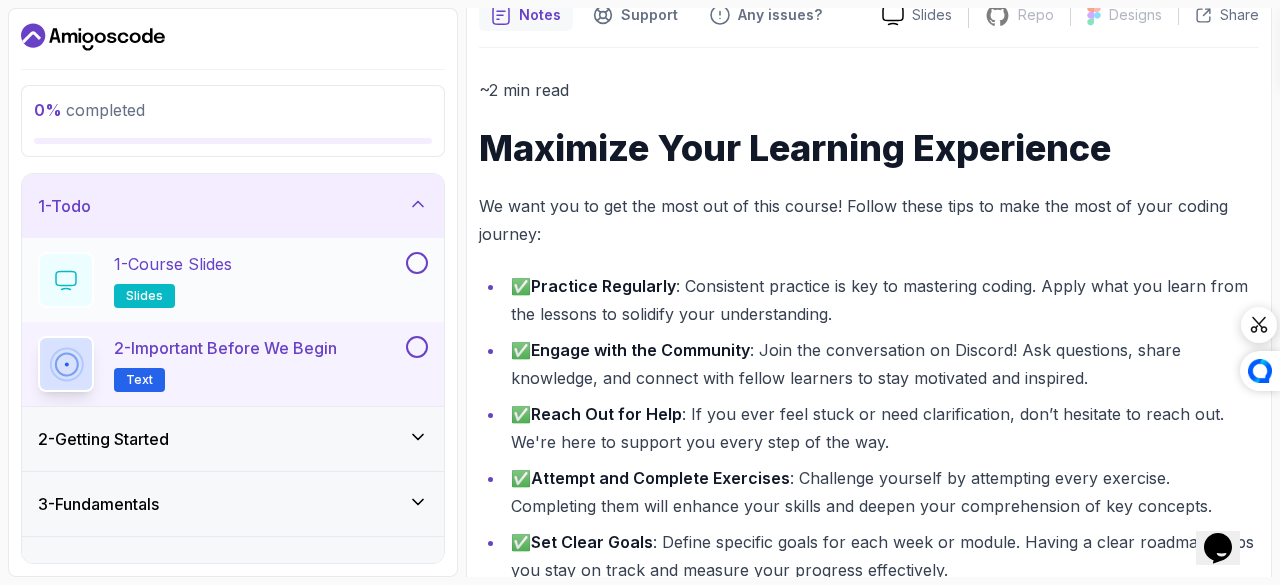click at bounding box center (417, 263) 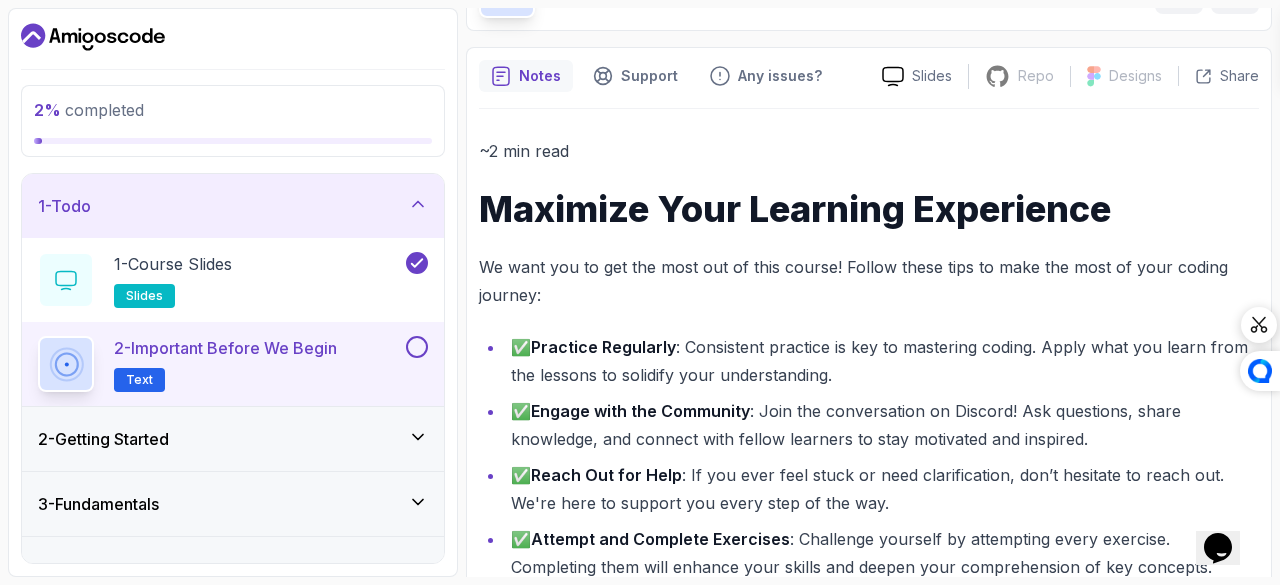 scroll, scrollTop: 130, scrollLeft: 0, axis: vertical 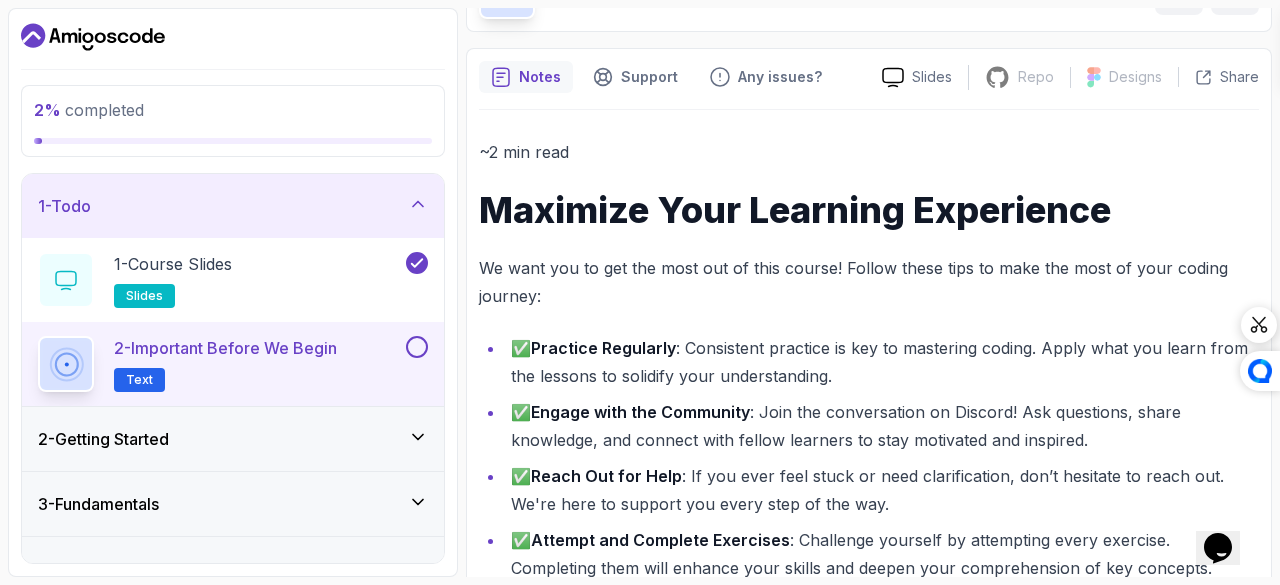 click at bounding box center (417, 347) 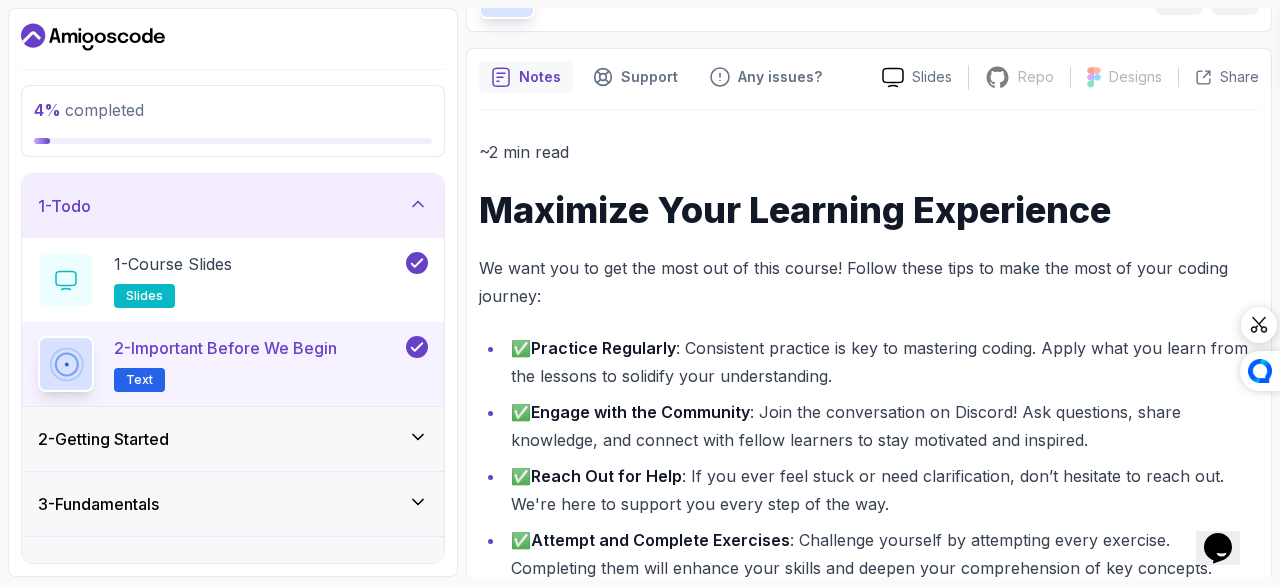click on "2  -  Getting Started" at bounding box center [233, 439] 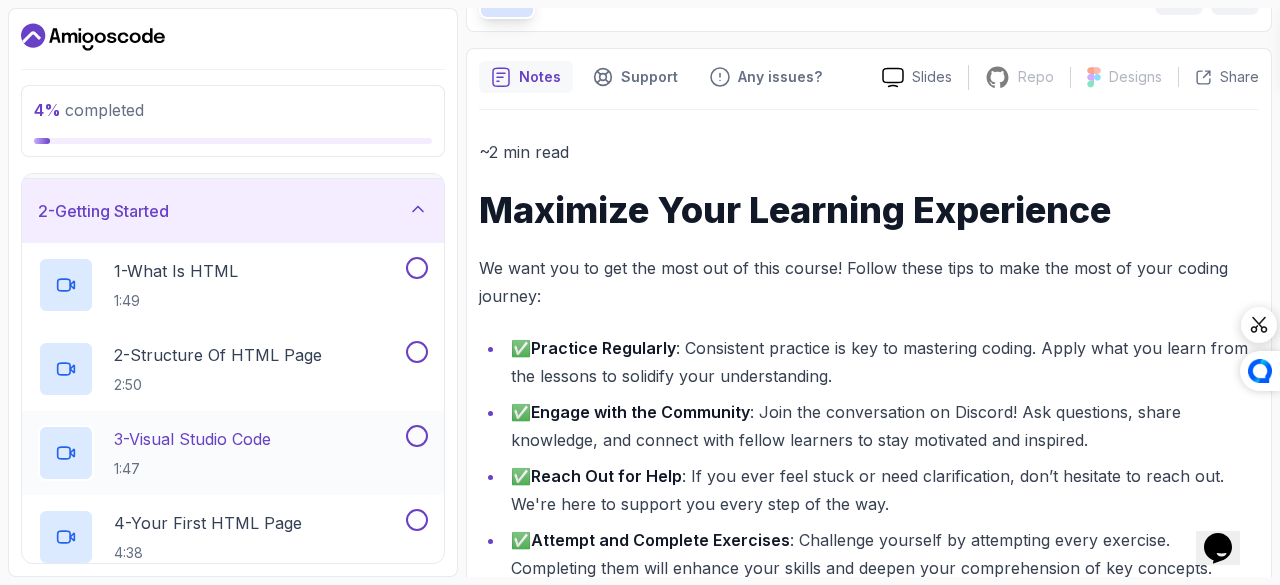 scroll, scrollTop: 59, scrollLeft: 0, axis: vertical 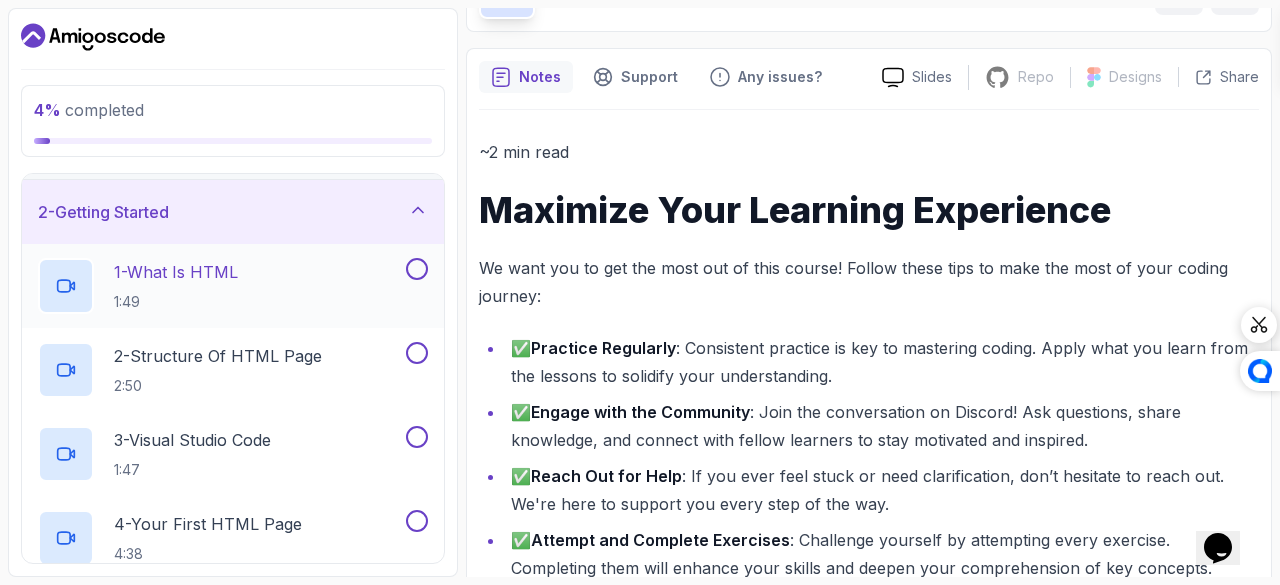 click on "1  -  What Is HTML 1:49" at bounding box center [220, 286] 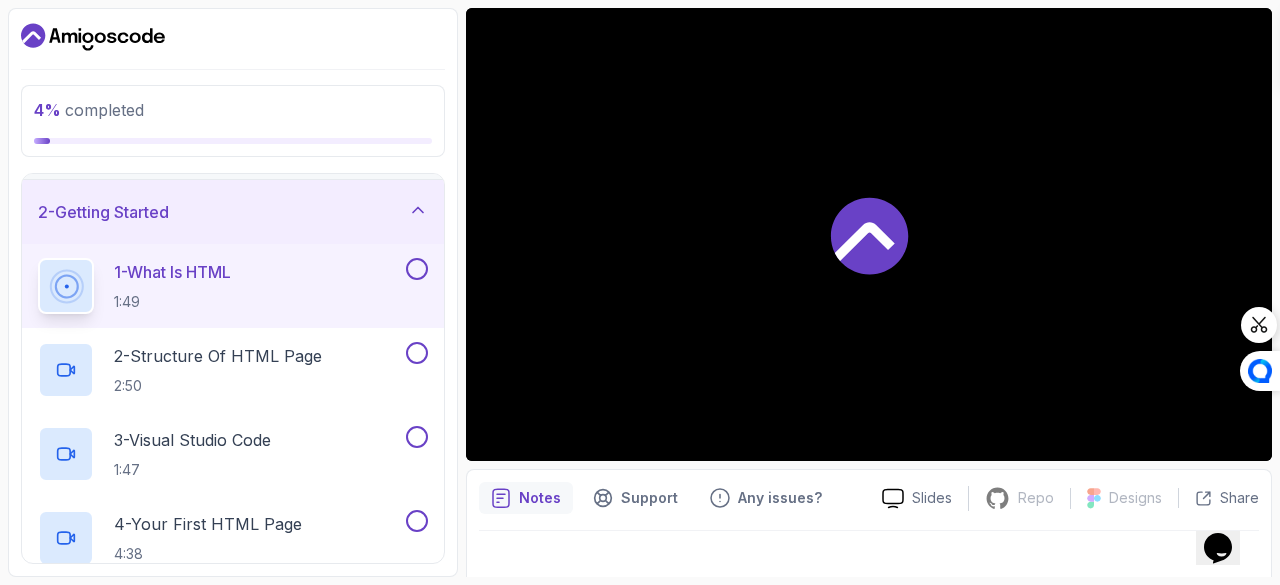 scroll, scrollTop: 169, scrollLeft: 0, axis: vertical 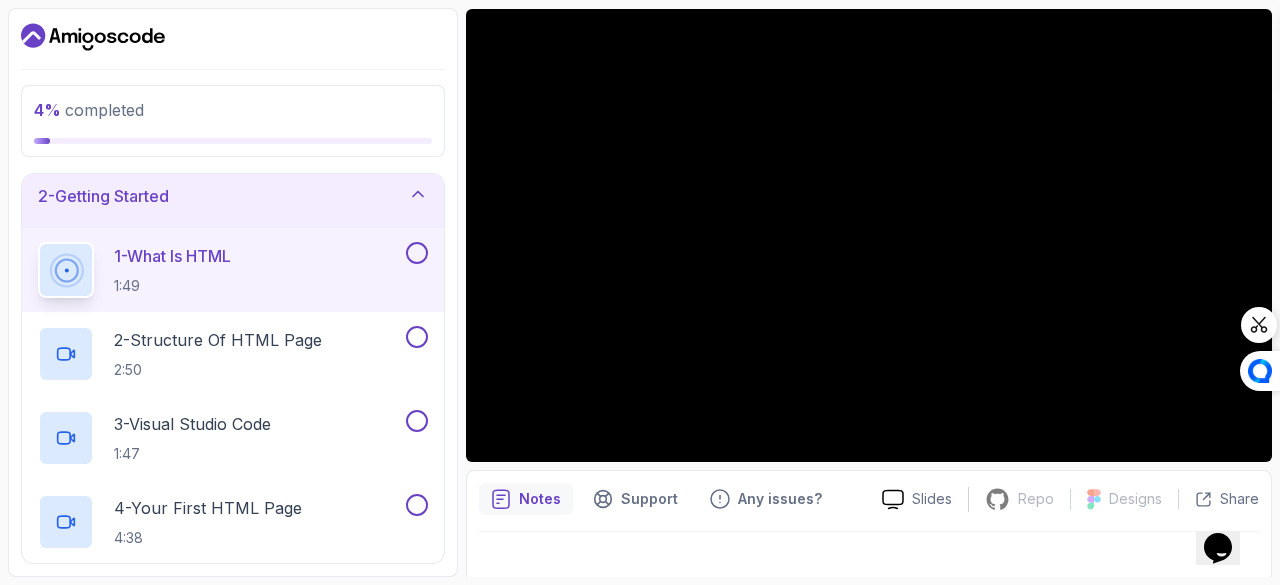 type 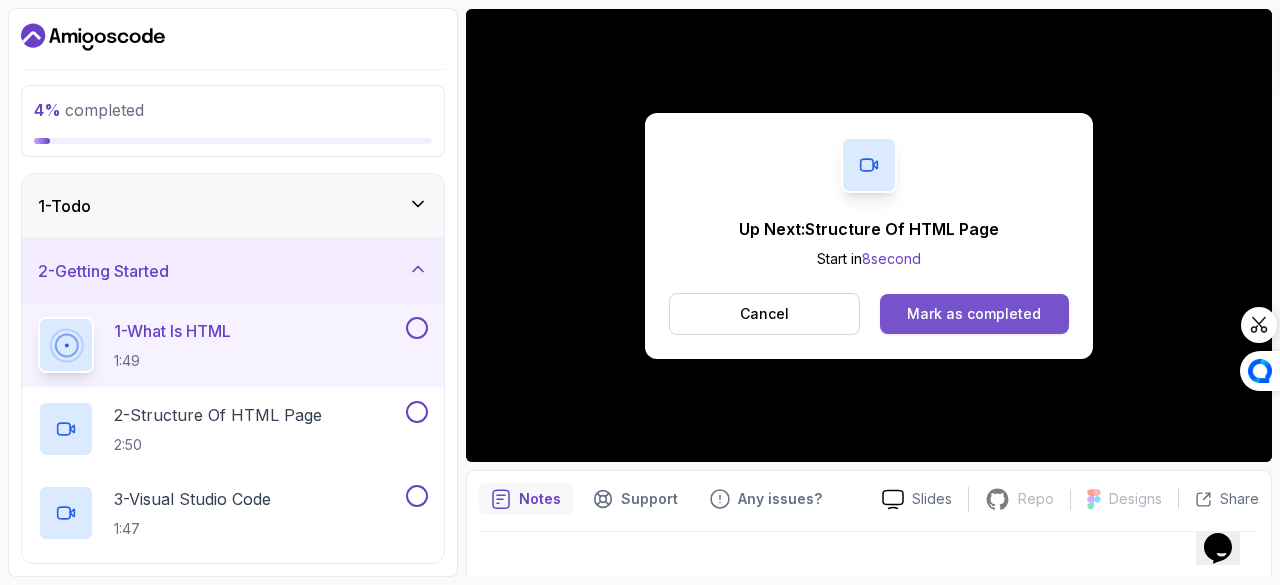 click on "Mark as completed" at bounding box center (974, 314) 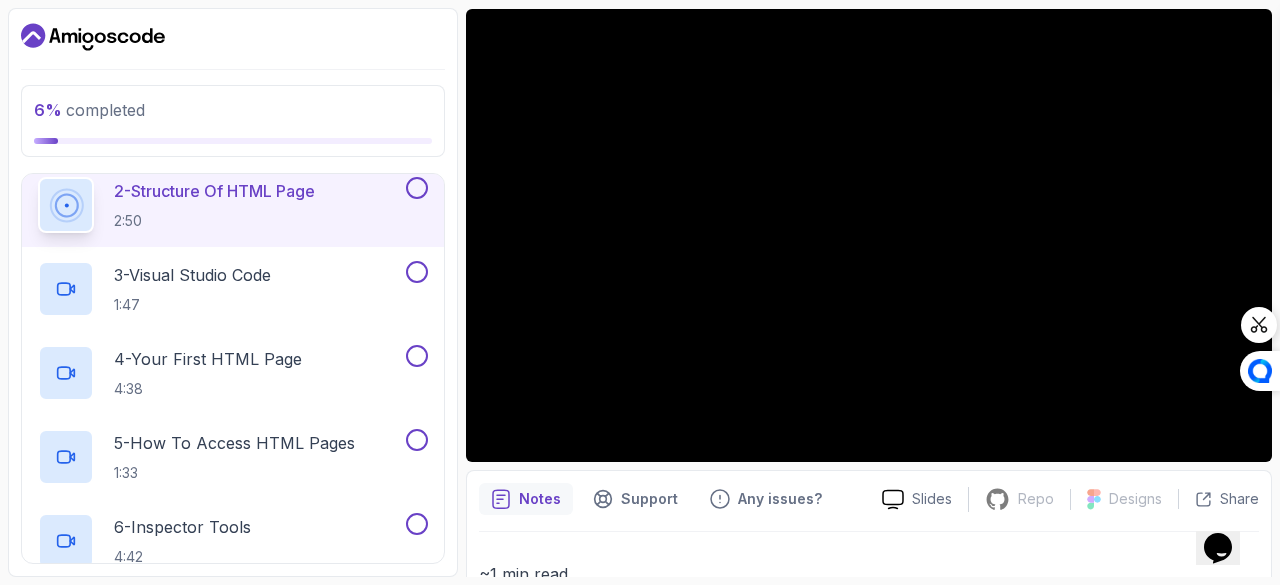 scroll, scrollTop: 222, scrollLeft: 0, axis: vertical 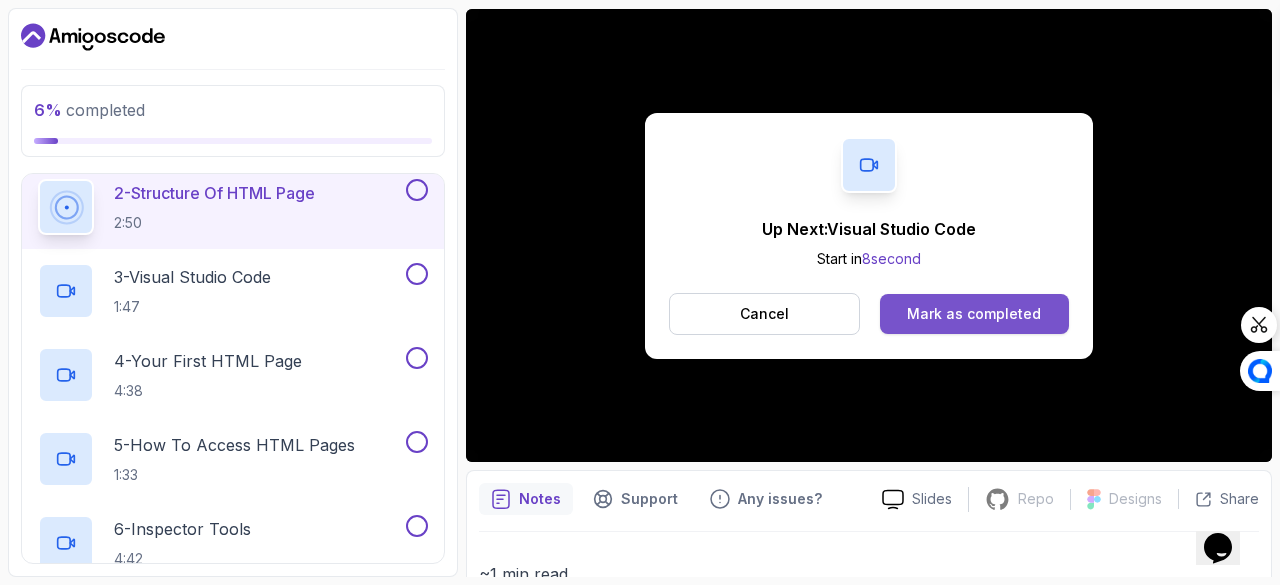 click on "Mark as completed" at bounding box center (974, 314) 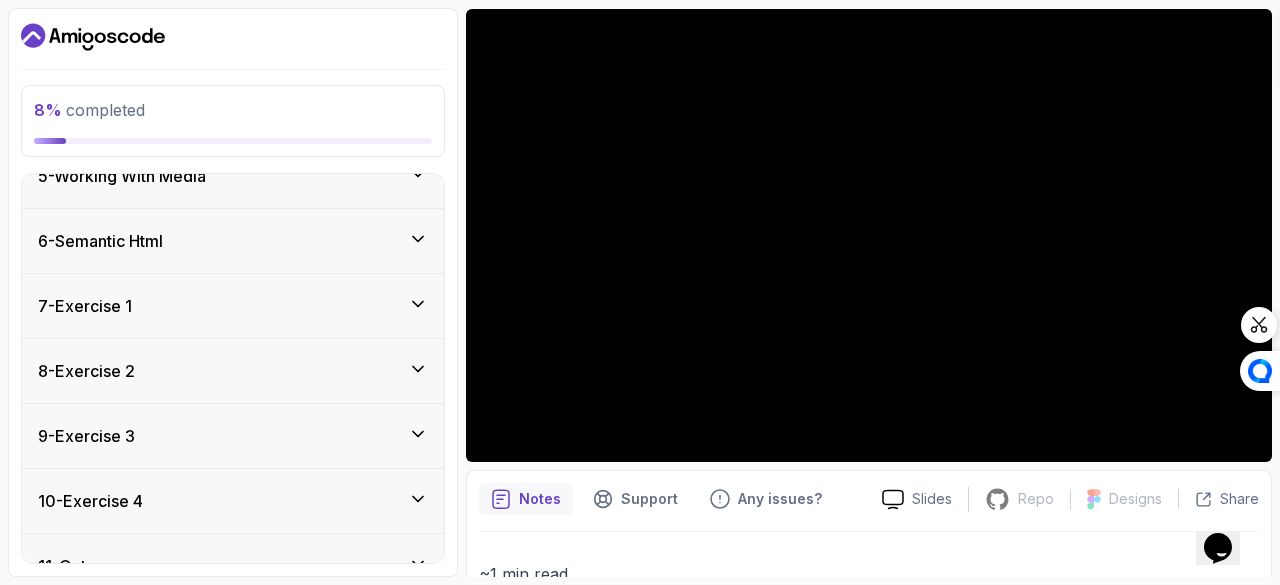 scroll, scrollTop: 1243, scrollLeft: 0, axis: vertical 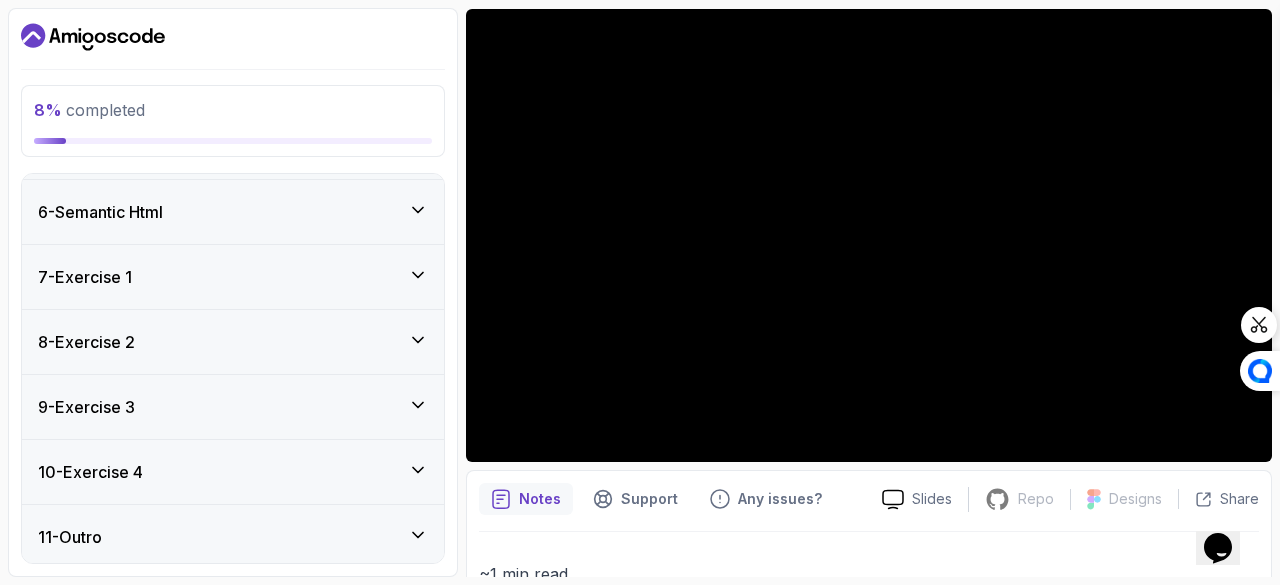 click on "11  -  Outro" at bounding box center [233, 537] 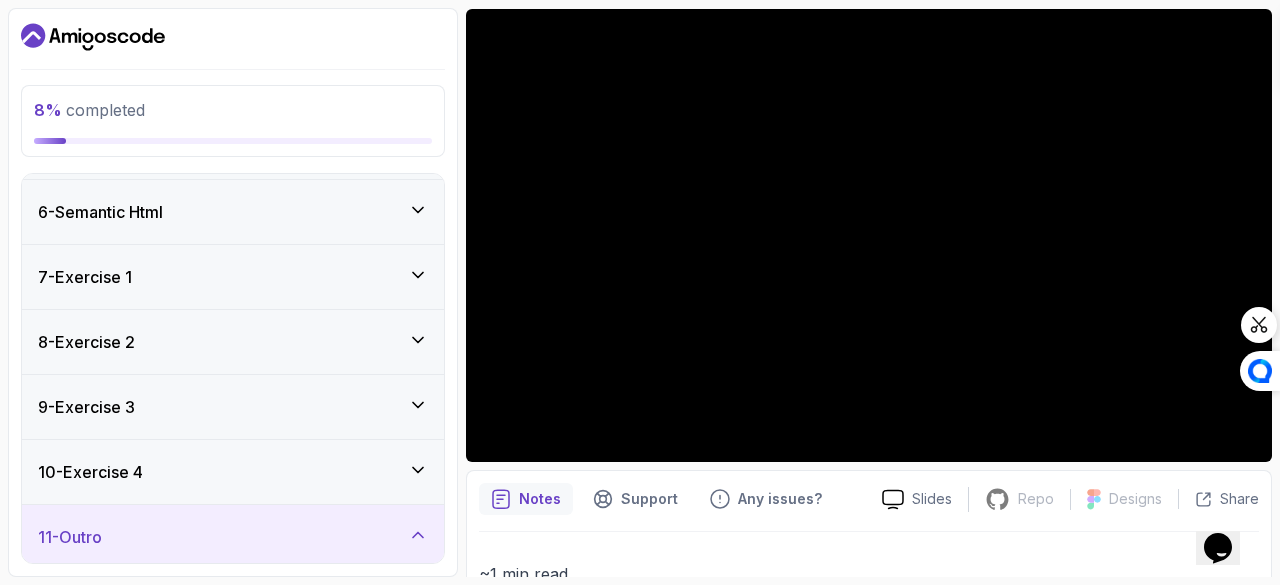 scroll, scrollTop: 488, scrollLeft: 0, axis: vertical 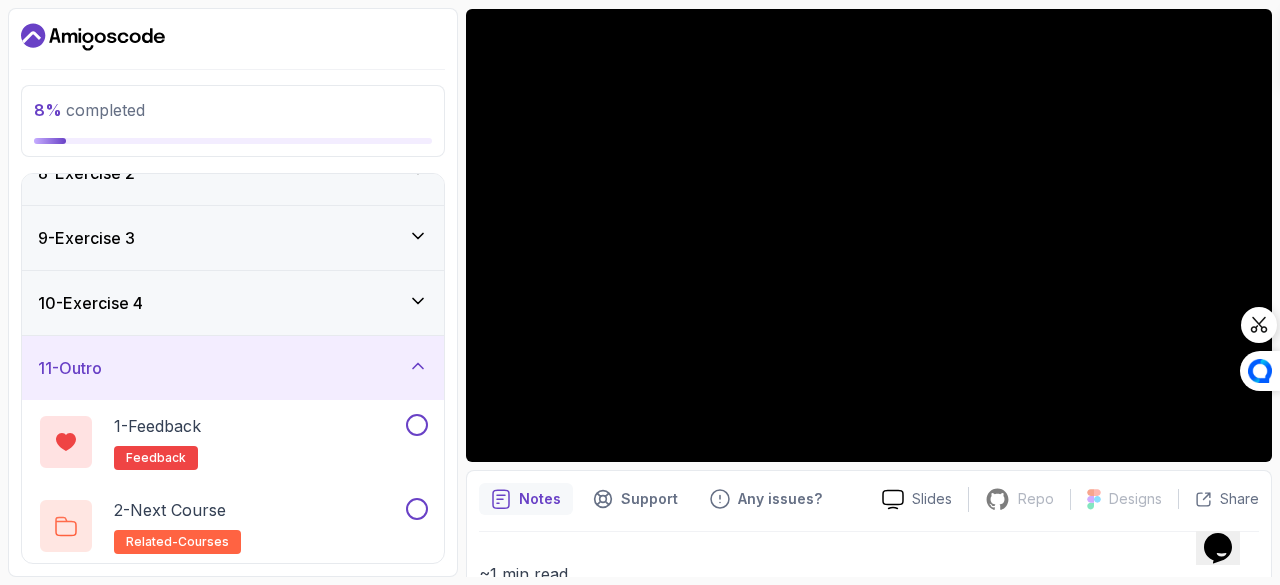 click on "11  -  Outro" at bounding box center [233, 368] 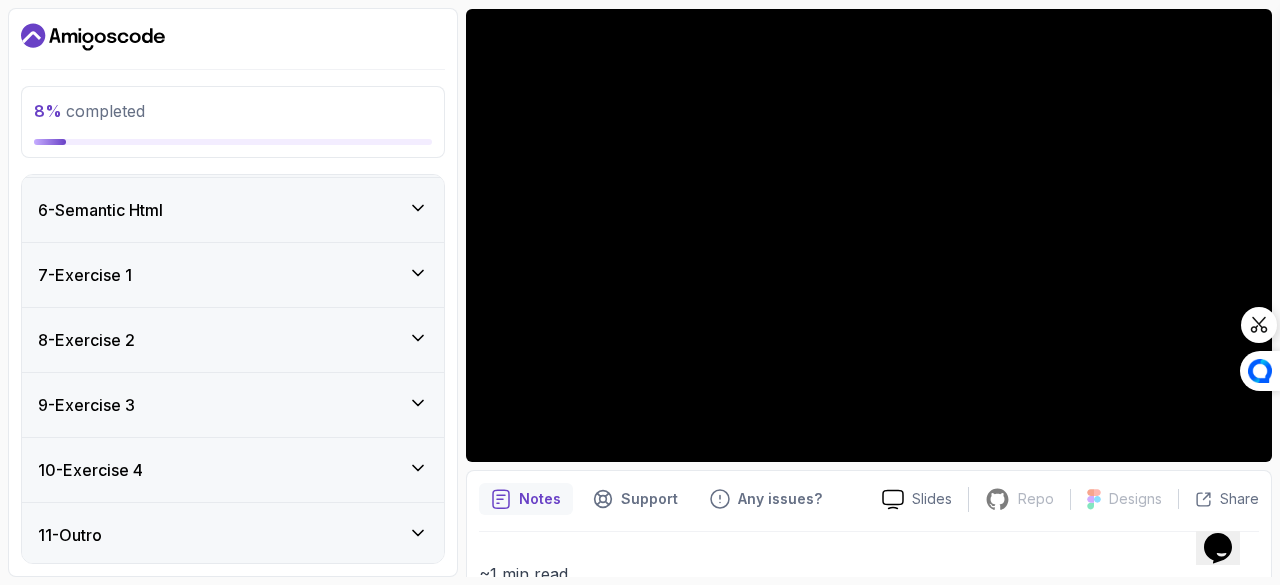 scroll, scrollTop: 320, scrollLeft: 0, axis: vertical 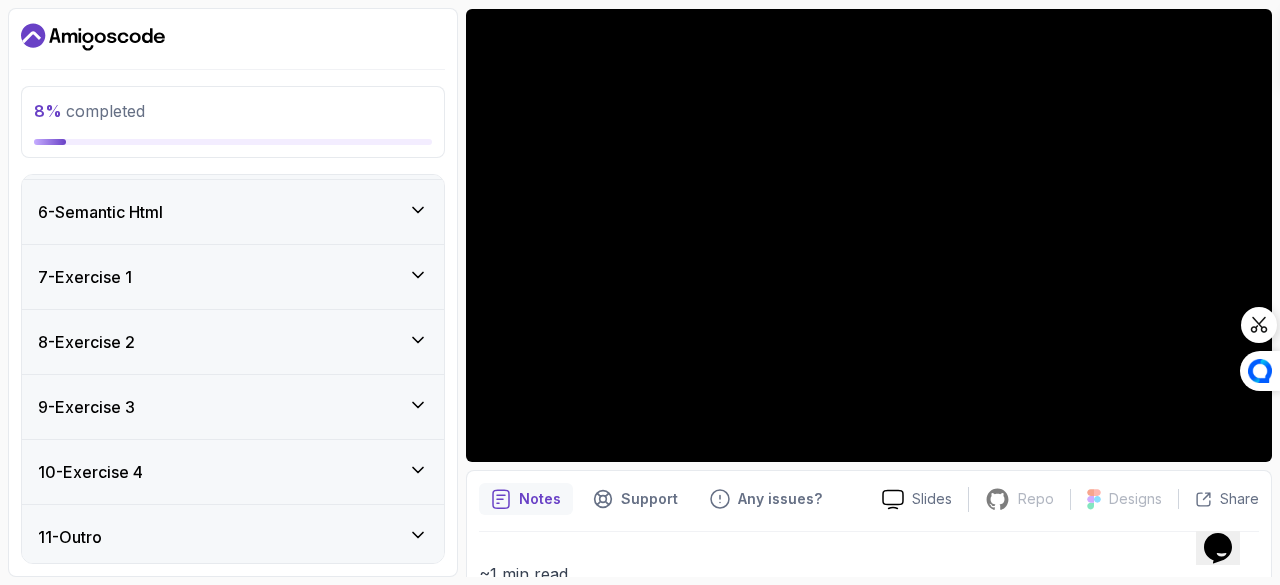 click on "10  -  Exercise 4" at bounding box center [233, 472] 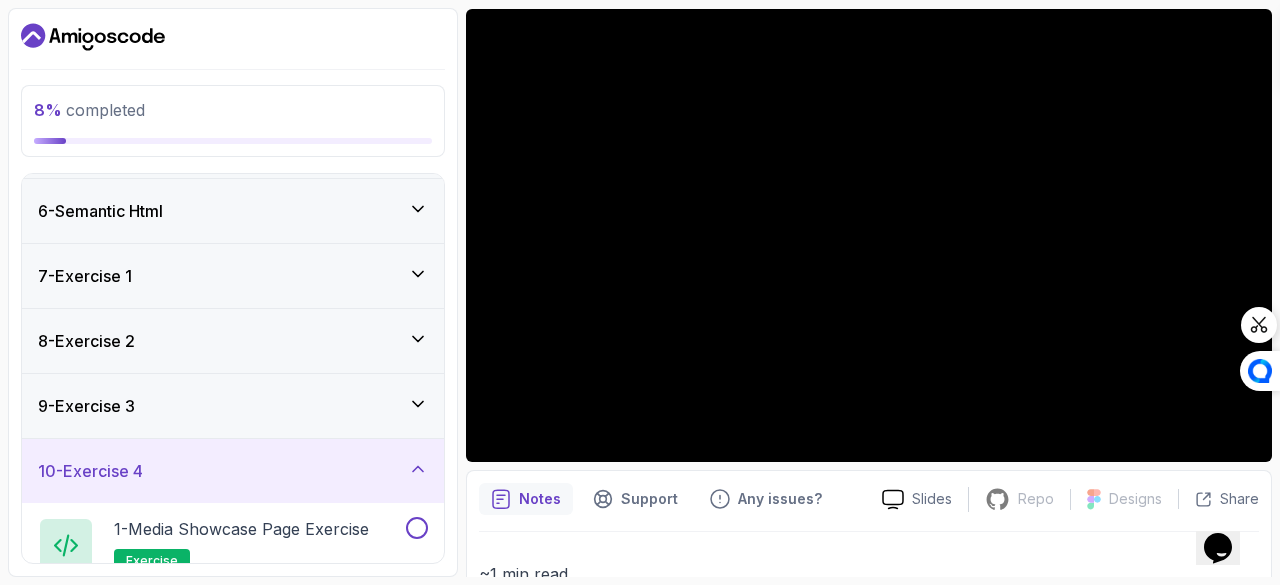 scroll, scrollTop: 488, scrollLeft: 0, axis: vertical 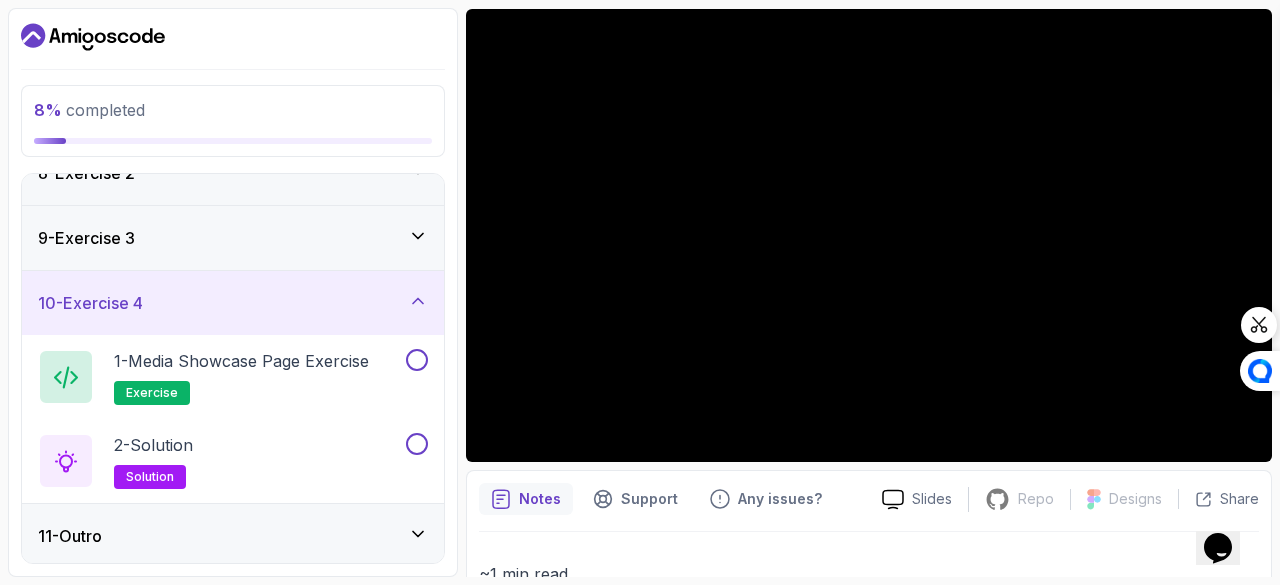 click on "10  -  Exercise 4" at bounding box center [233, 303] 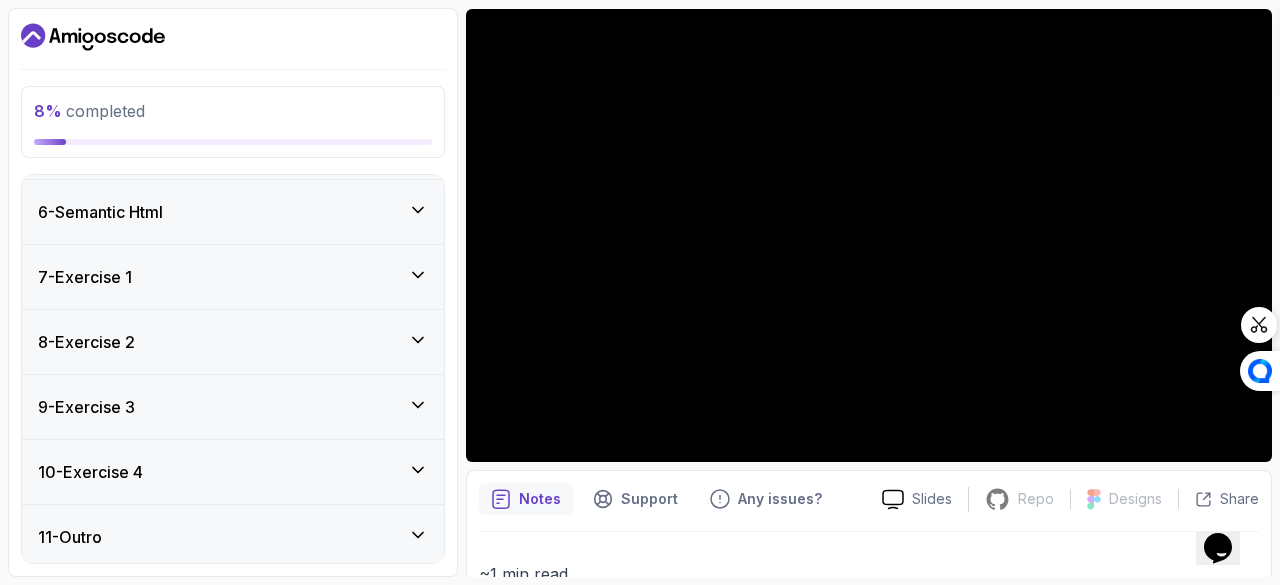 scroll, scrollTop: 0, scrollLeft: 0, axis: both 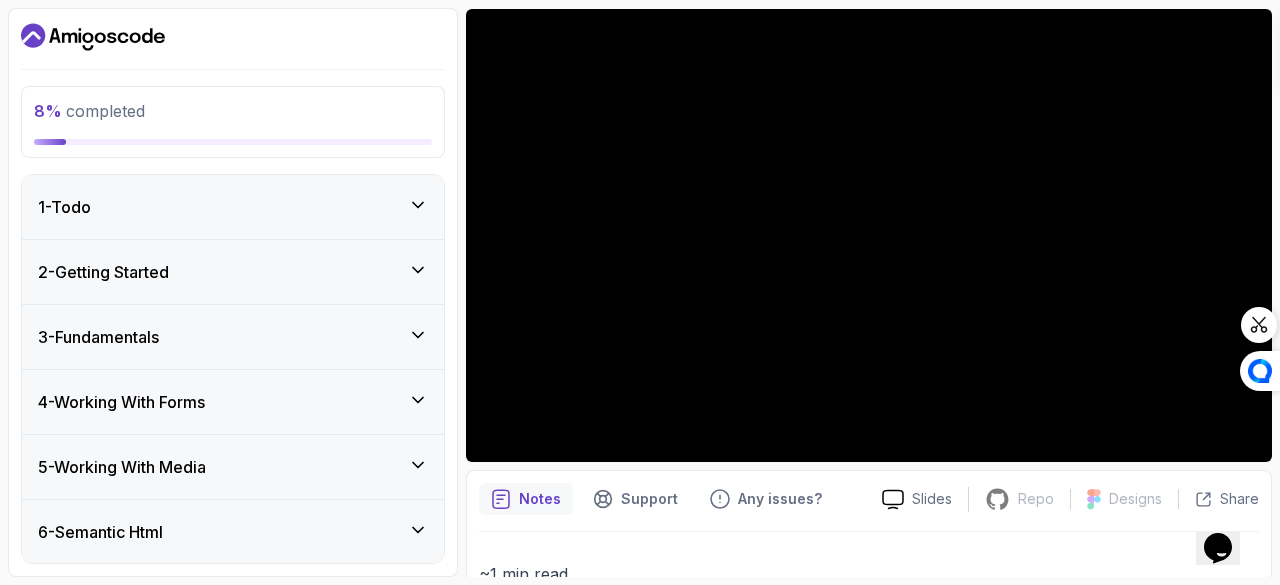 type 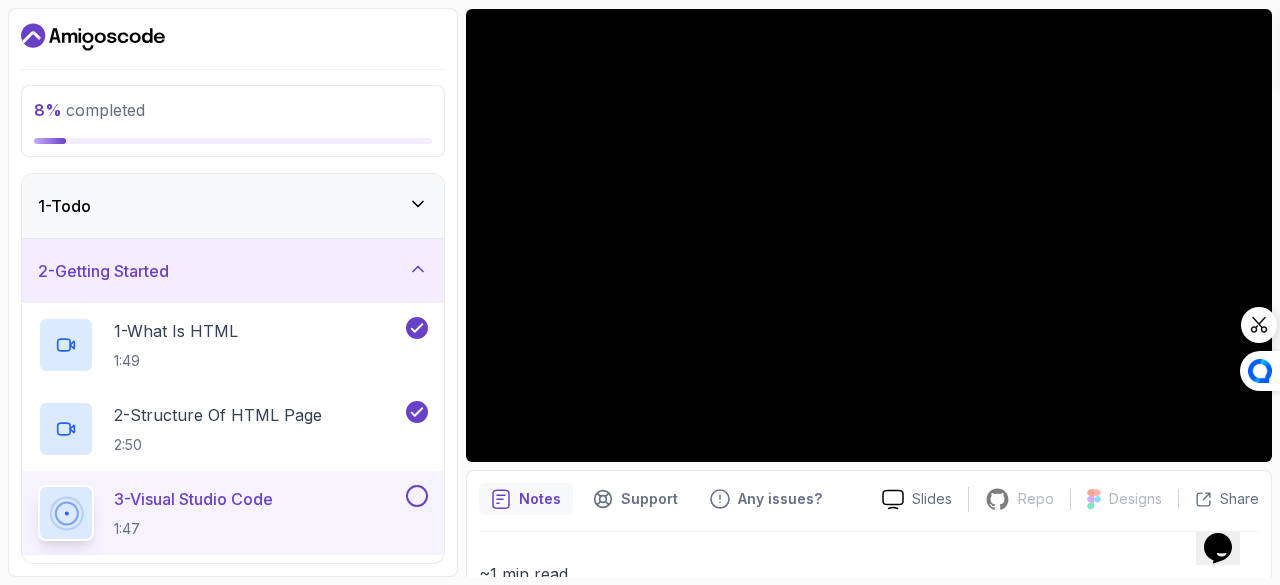 type 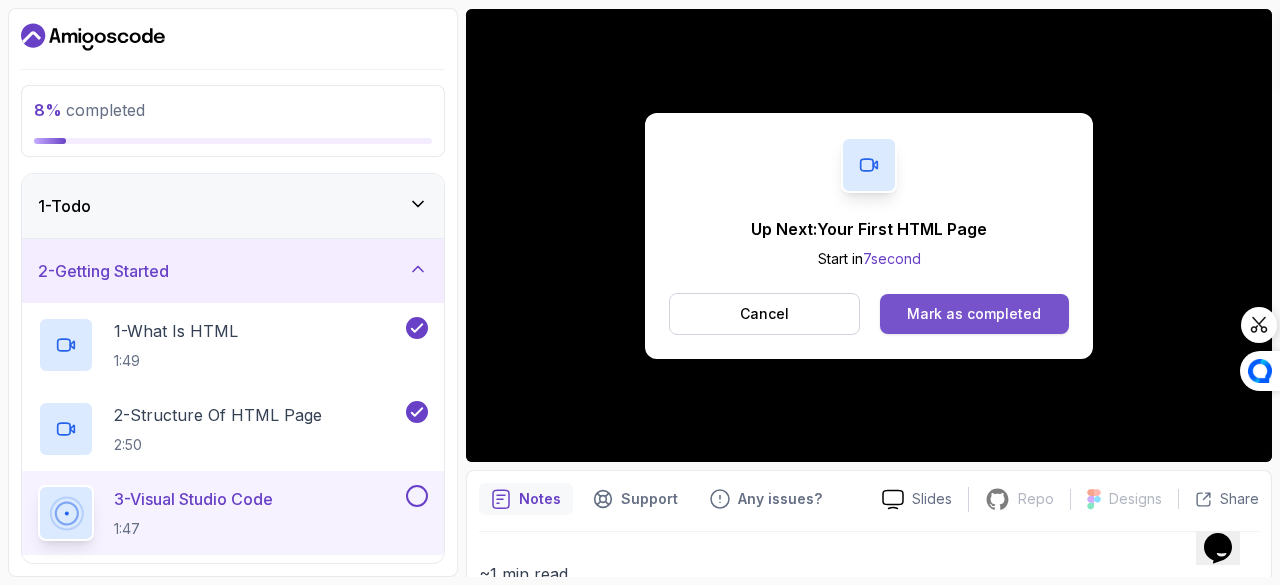 click on "Mark as completed" at bounding box center [974, 314] 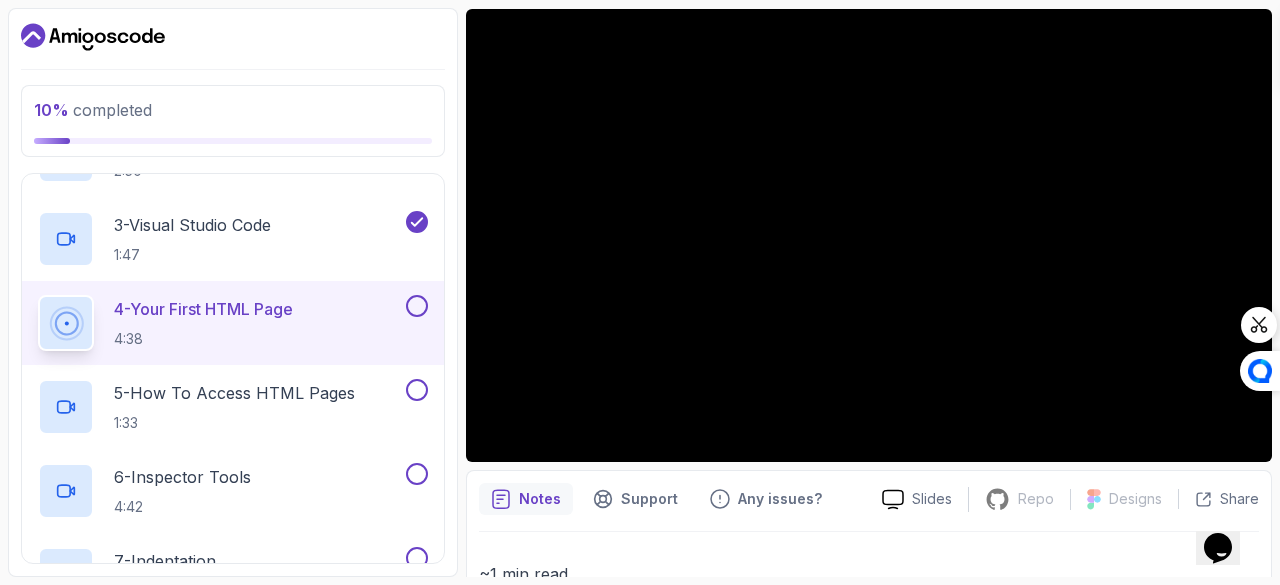 scroll, scrollTop: 275, scrollLeft: 0, axis: vertical 